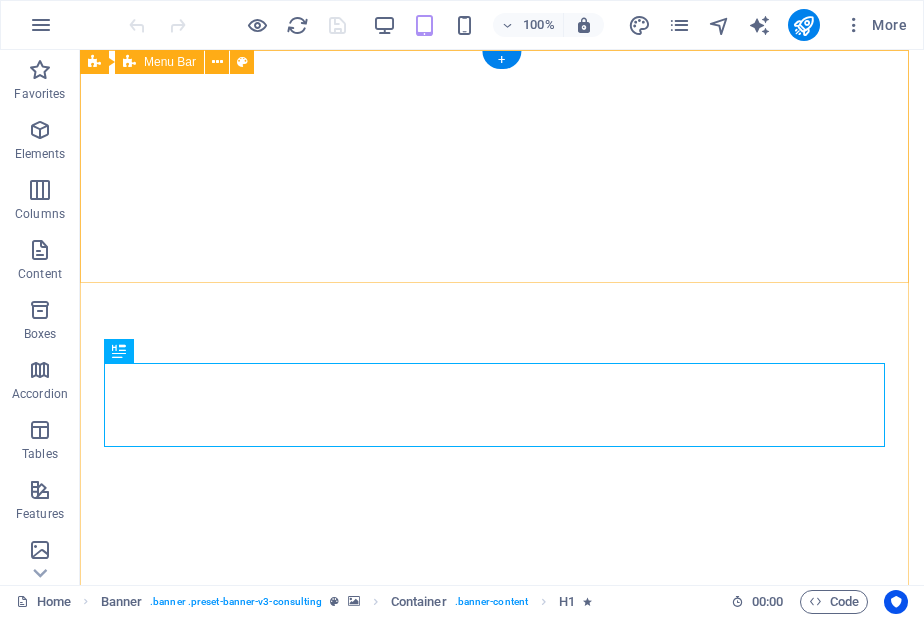 scroll, scrollTop: 0, scrollLeft: 0, axis: both 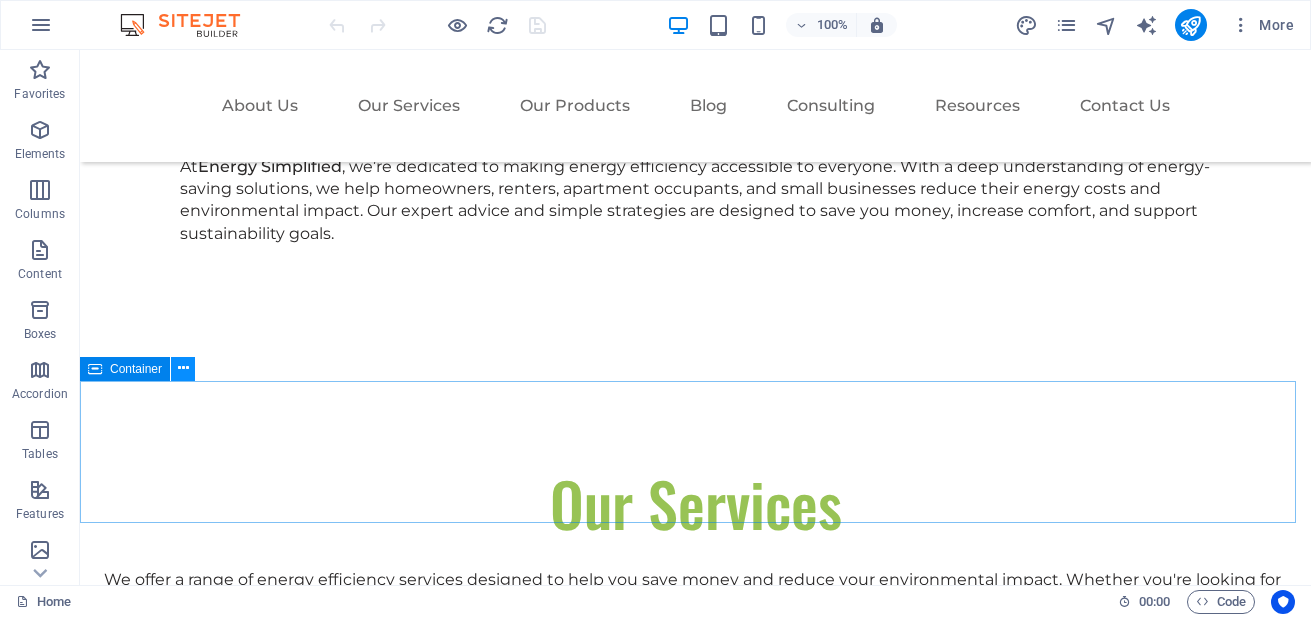click at bounding box center [183, 368] 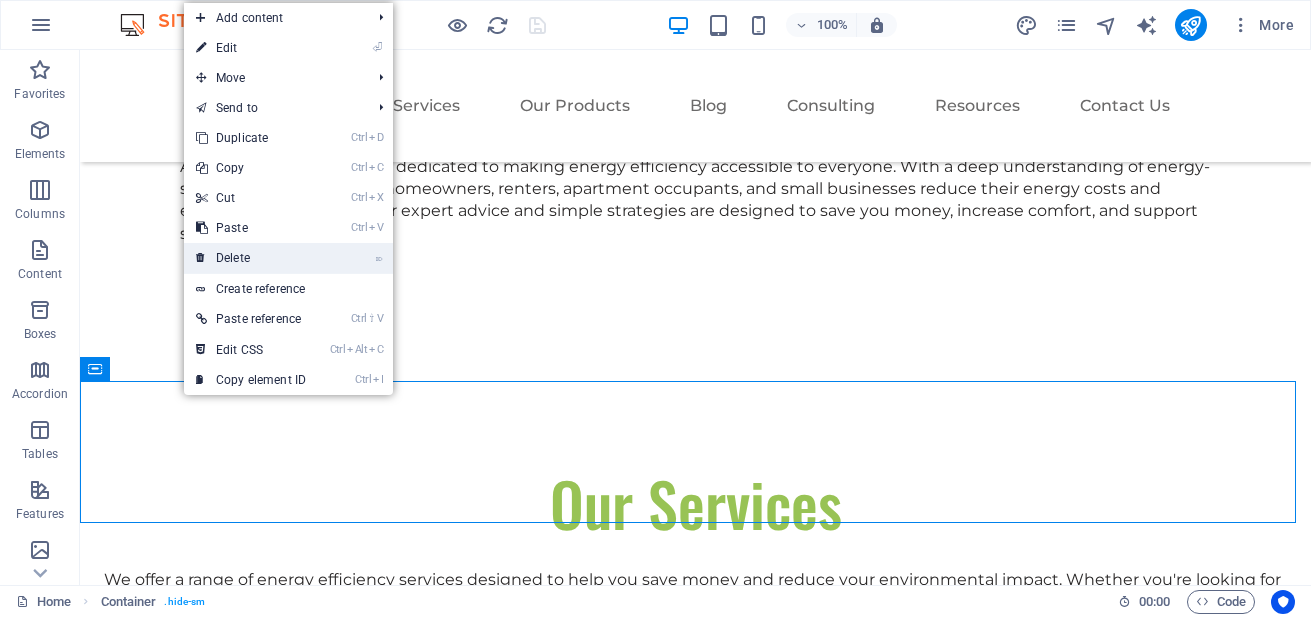 click on "⌦  Delete" at bounding box center [251, 258] 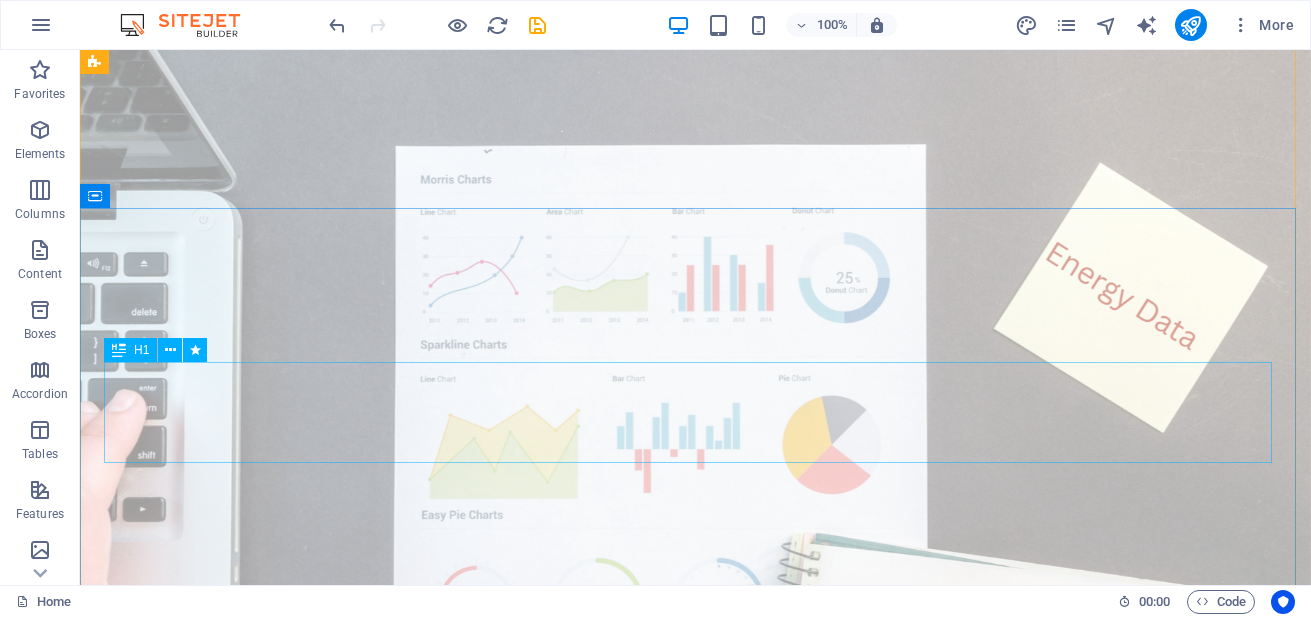 scroll, scrollTop: 0, scrollLeft: 0, axis: both 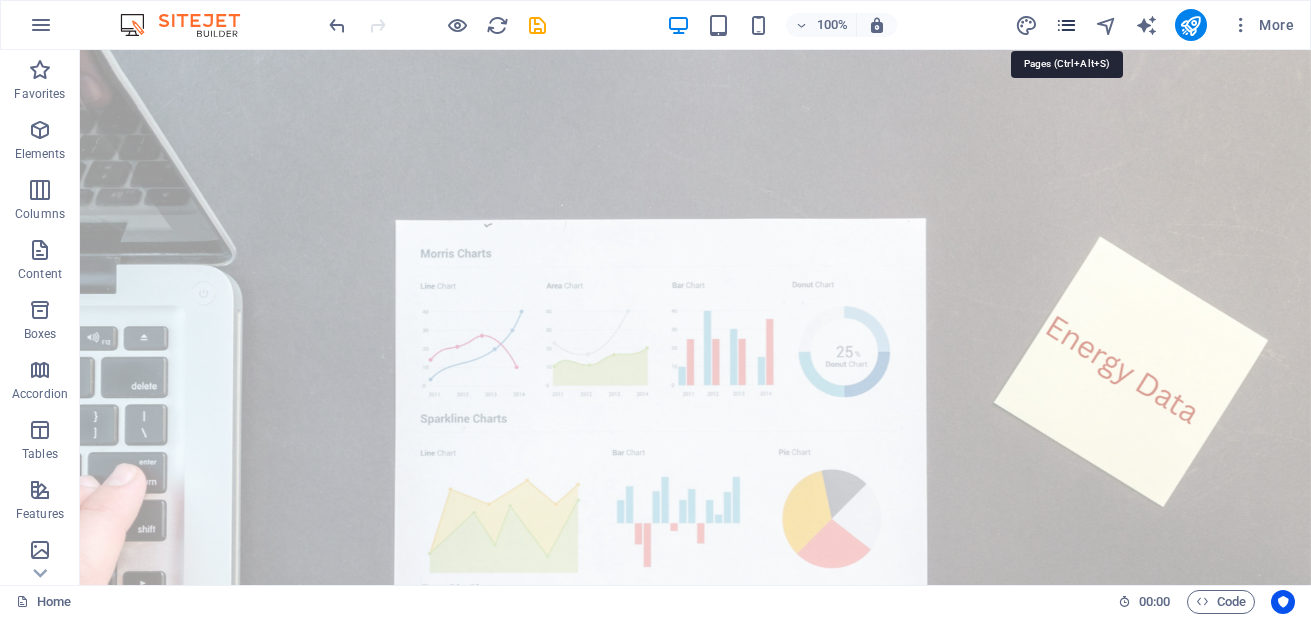 click at bounding box center (1066, 25) 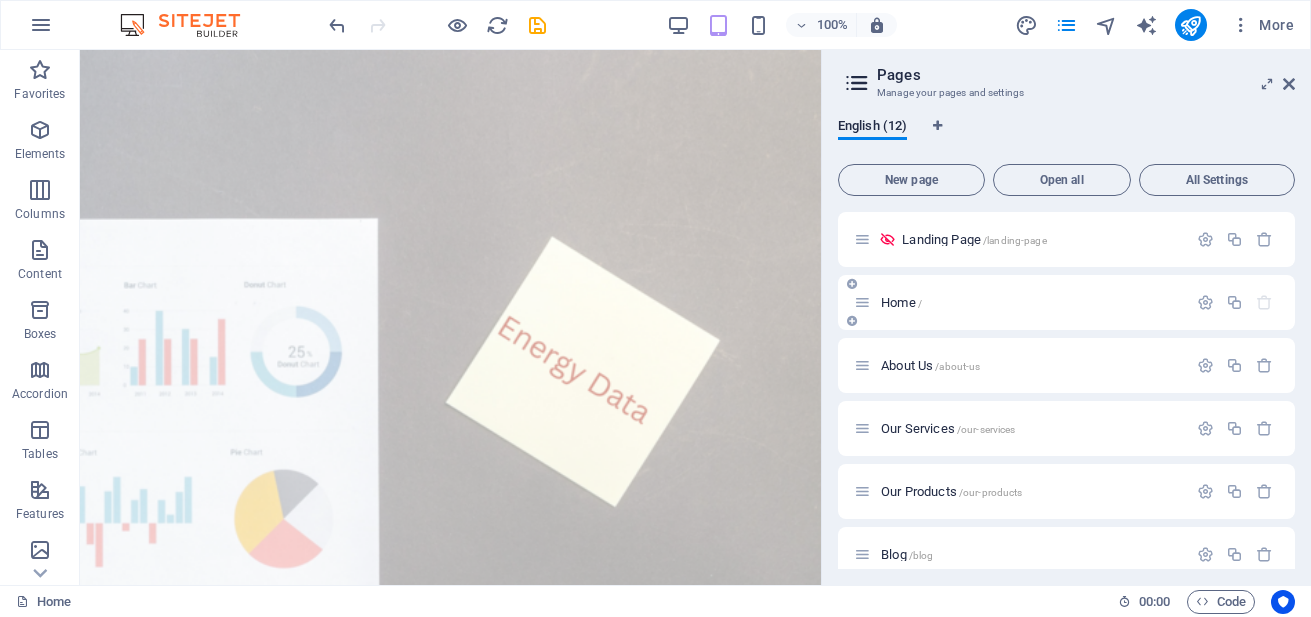 click on "Home /" at bounding box center [1031, 302] 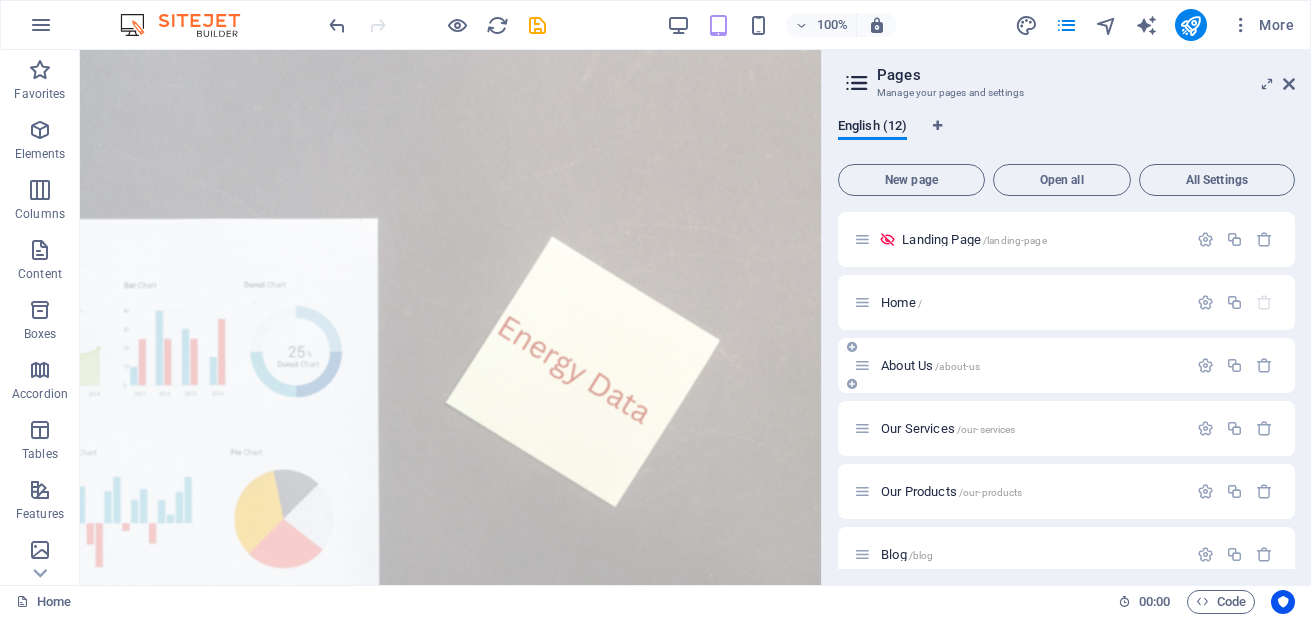 click on "About Us /about-us" at bounding box center [1031, 365] 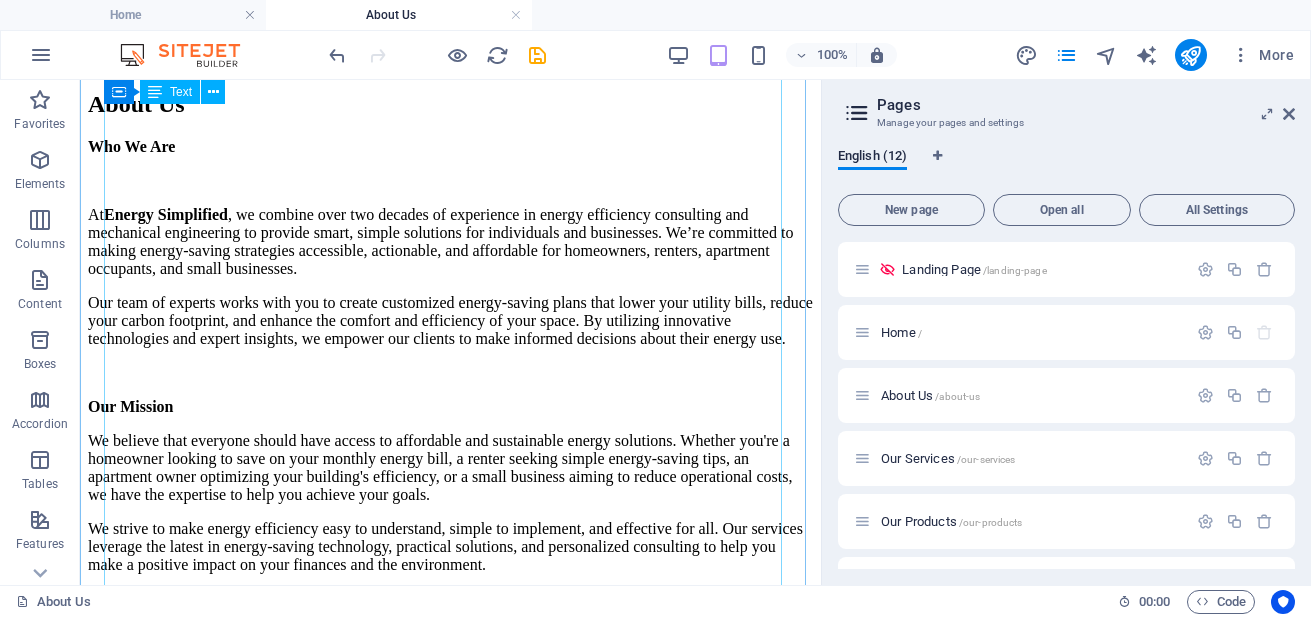 scroll, scrollTop: 0, scrollLeft: 0, axis: both 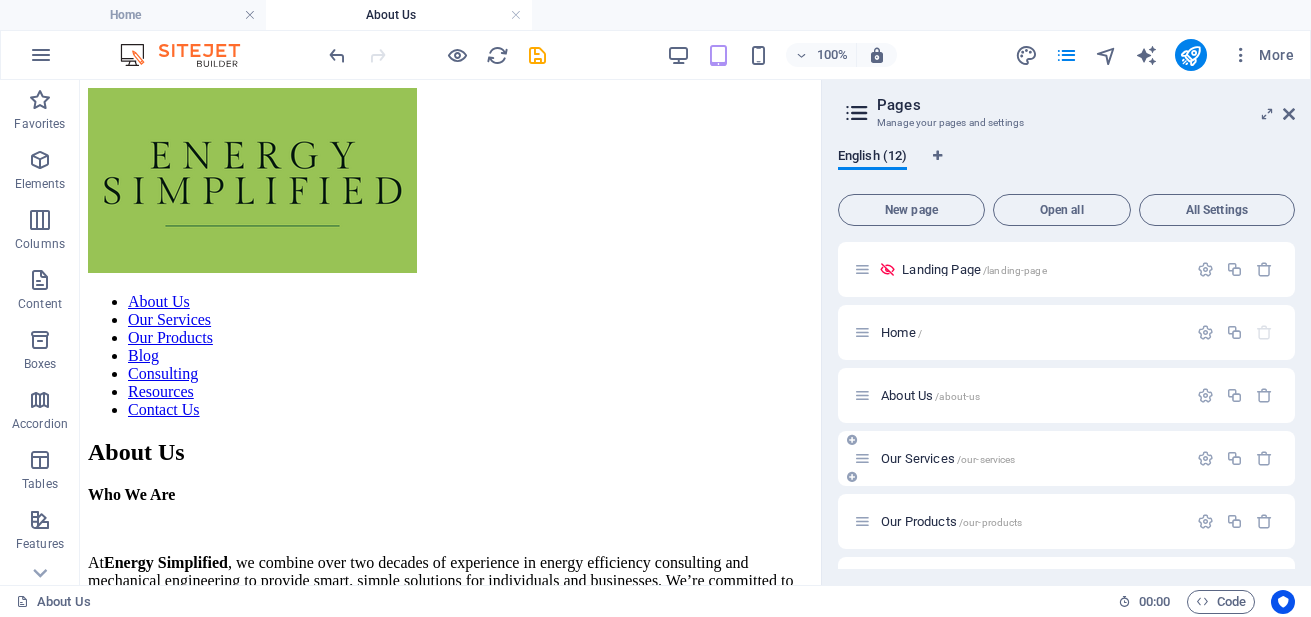 click on "Our Services /our-services" at bounding box center (1031, 458) 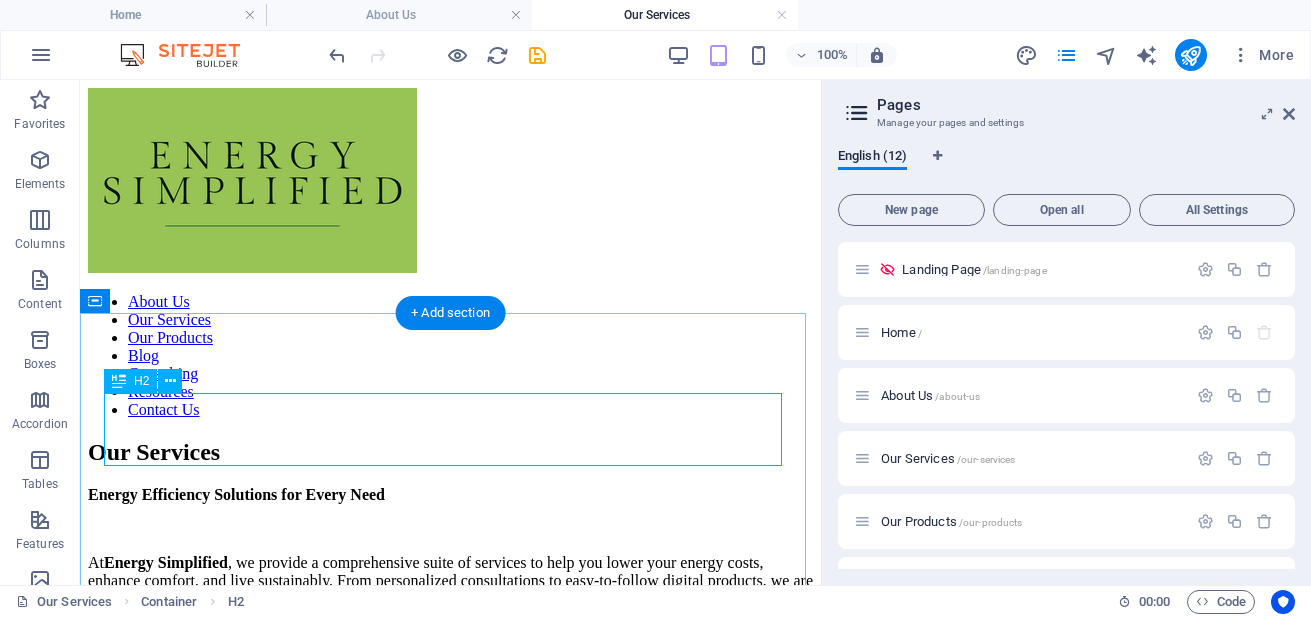 scroll, scrollTop: 0, scrollLeft: 0, axis: both 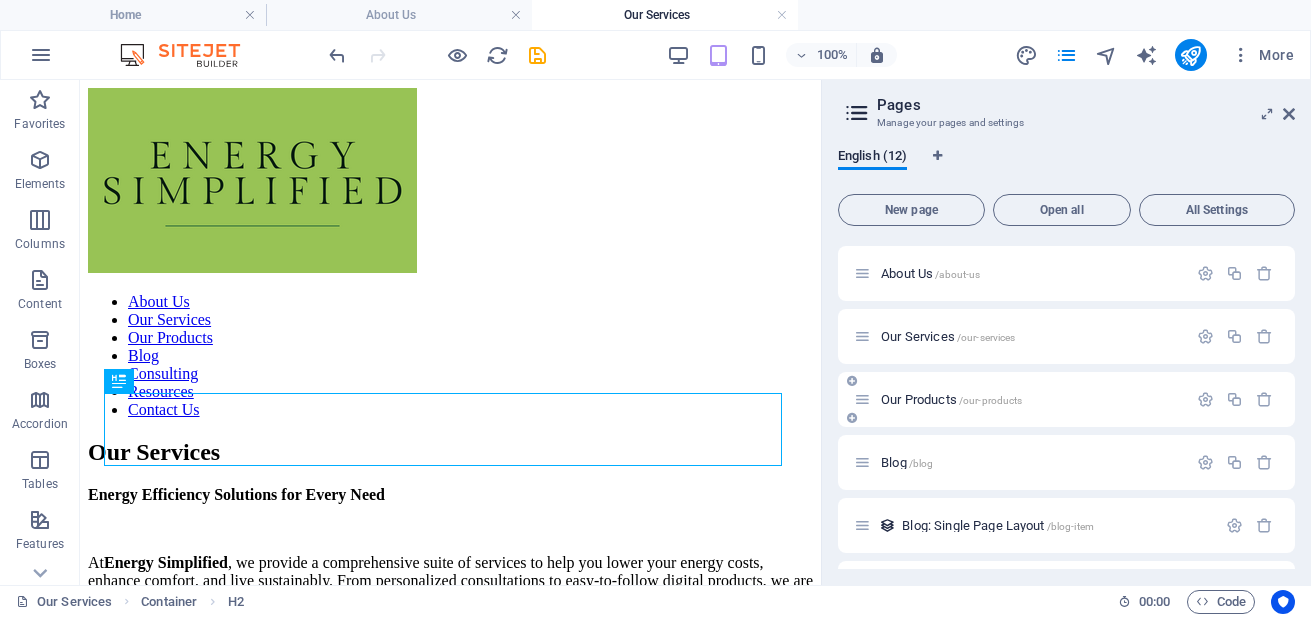 click on "Our Products /our-products" at bounding box center [1031, 399] 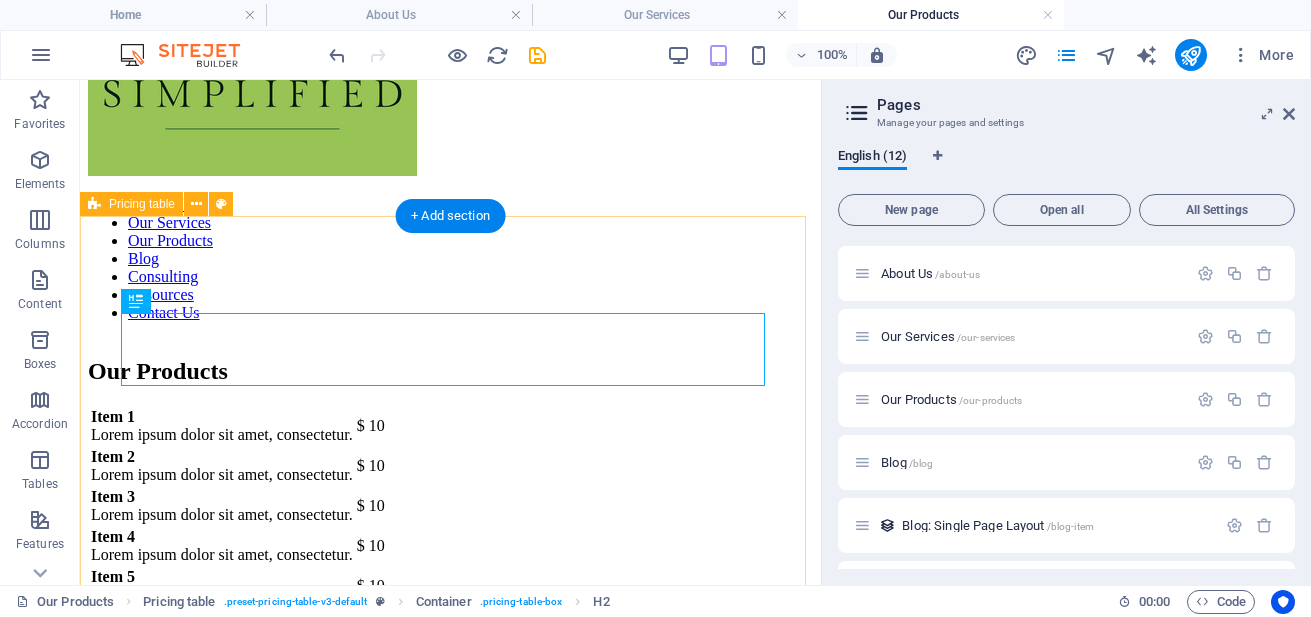 scroll, scrollTop: 0, scrollLeft: 0, axis: both 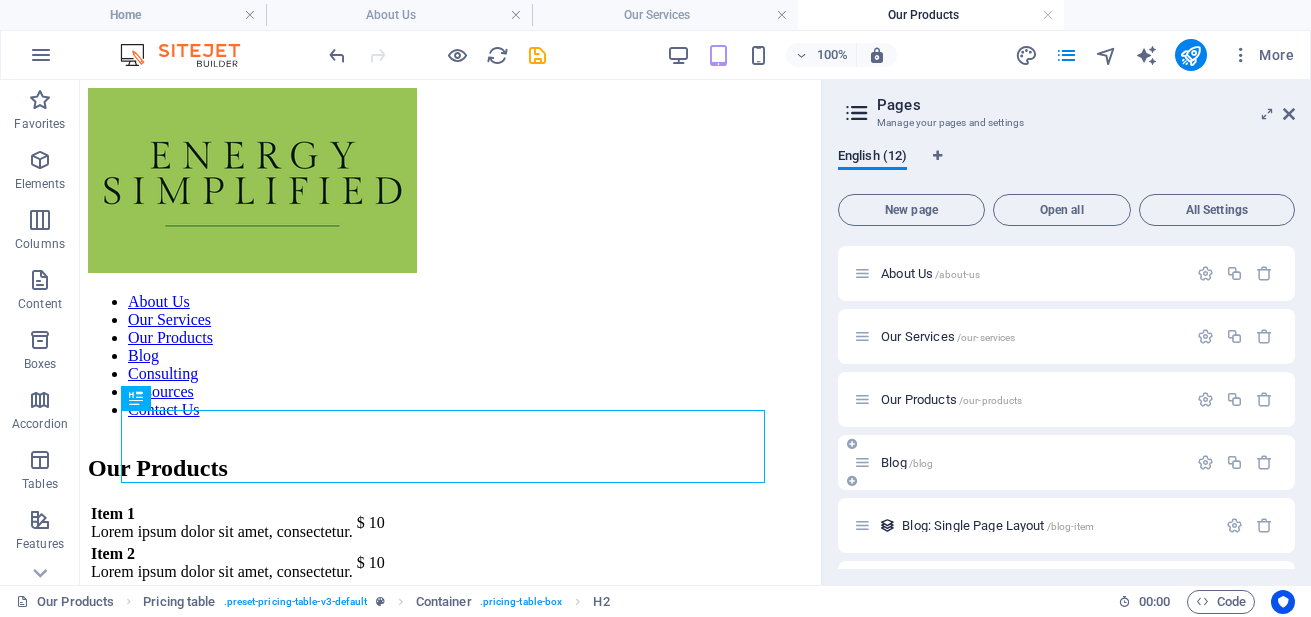 click on "Blog /blog" at bounding box center [1031, 462] 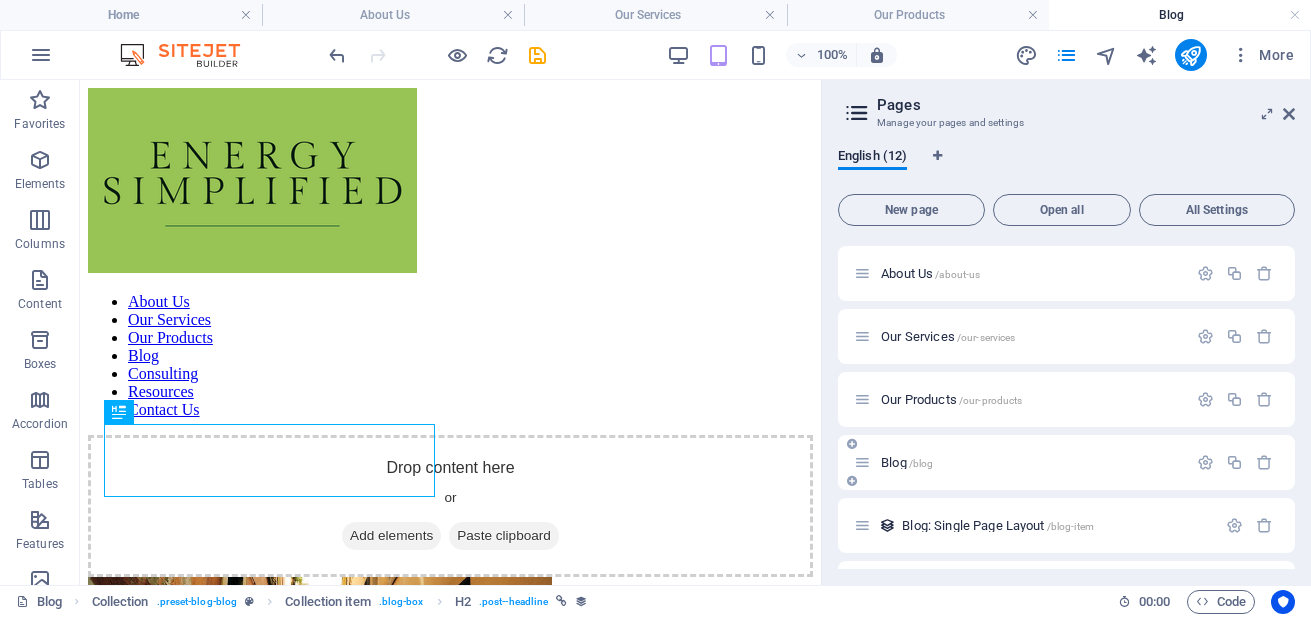 scroll, scrollTop: 551, scrollLeft: 0, axis: vertical 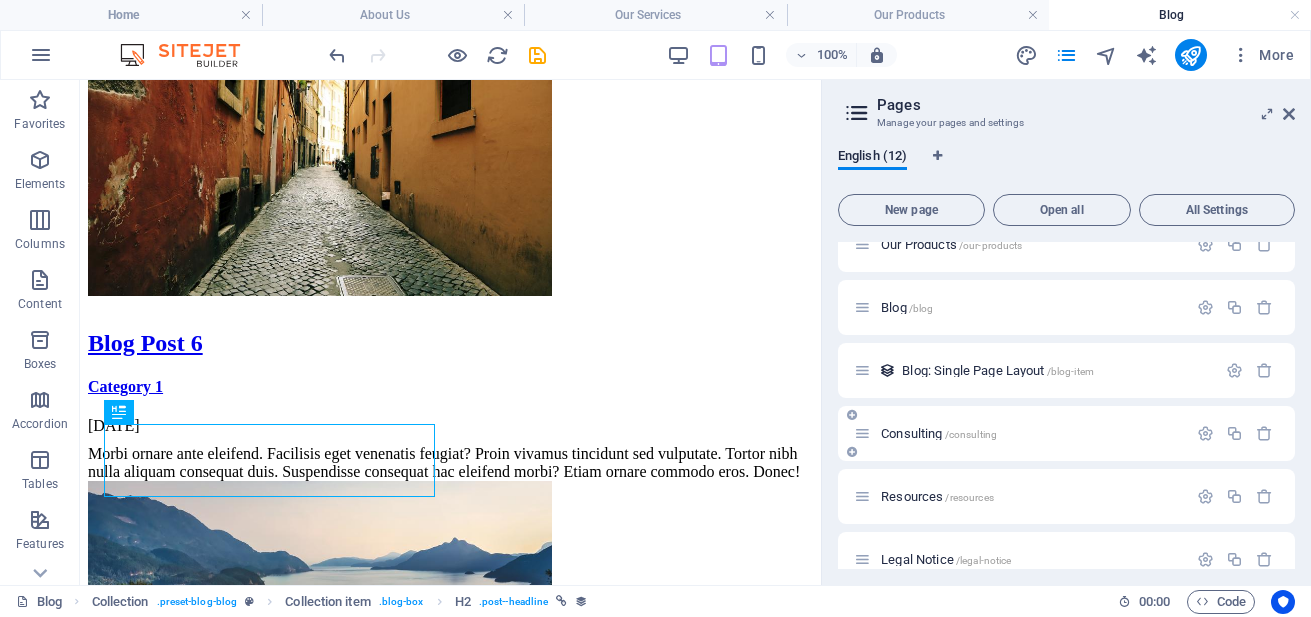 click on "Consulting /consulting" at bounding box center [1031, 433] 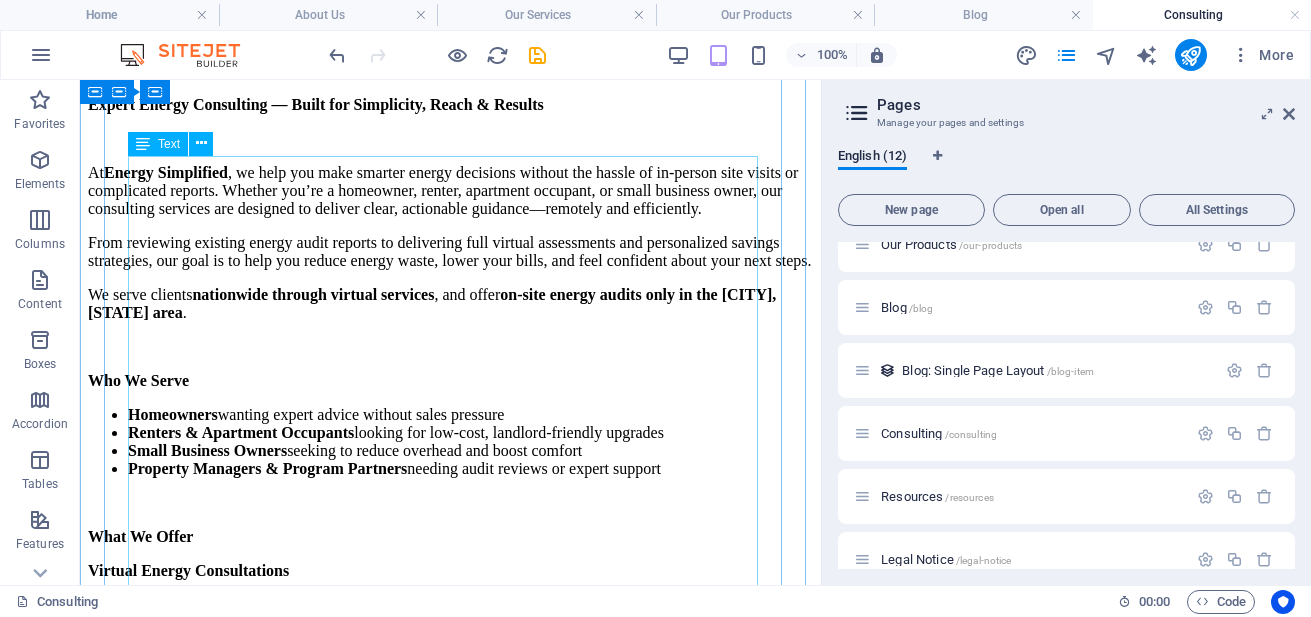 scroll, scrollTop: 0, scrollLeft: 0, axis: both 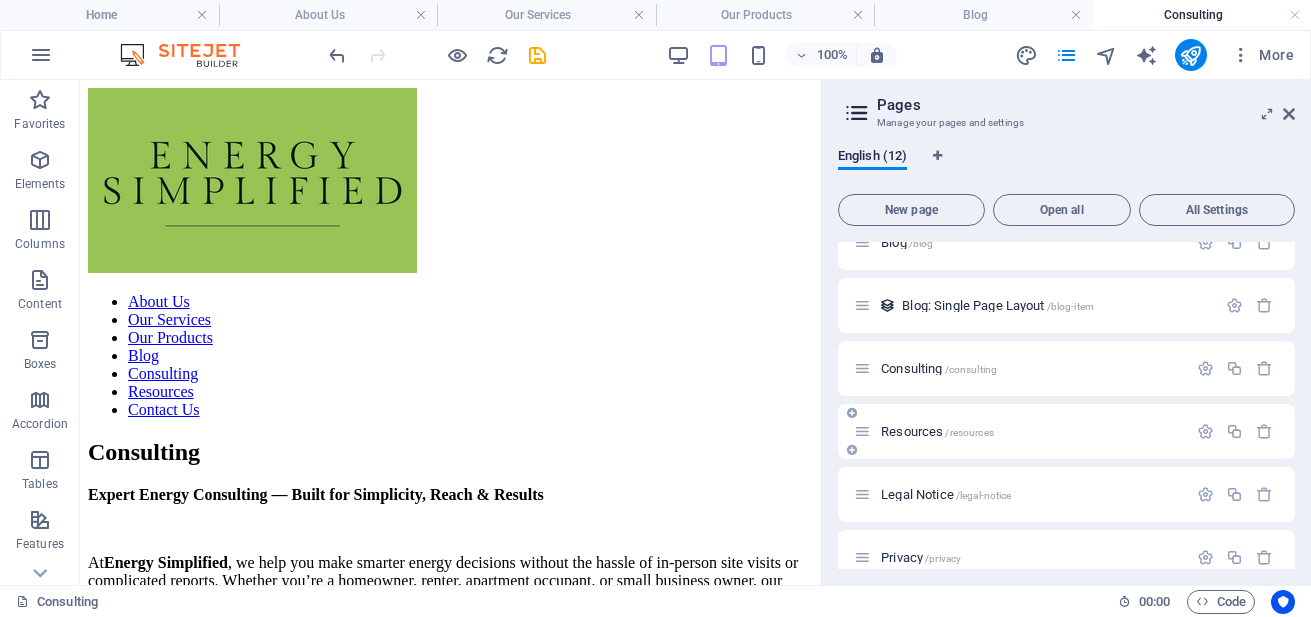 click on "Resources /resources" at bounding box center [1020, 431] 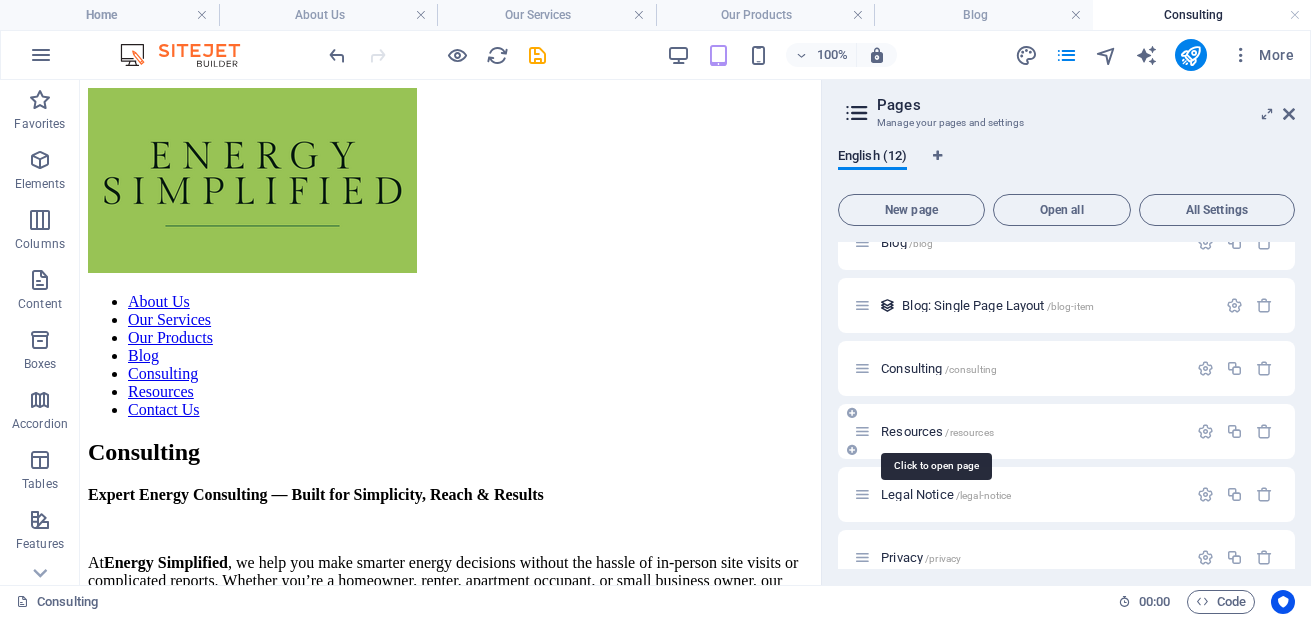 click on "/resources" at bounding box center (969, 432) 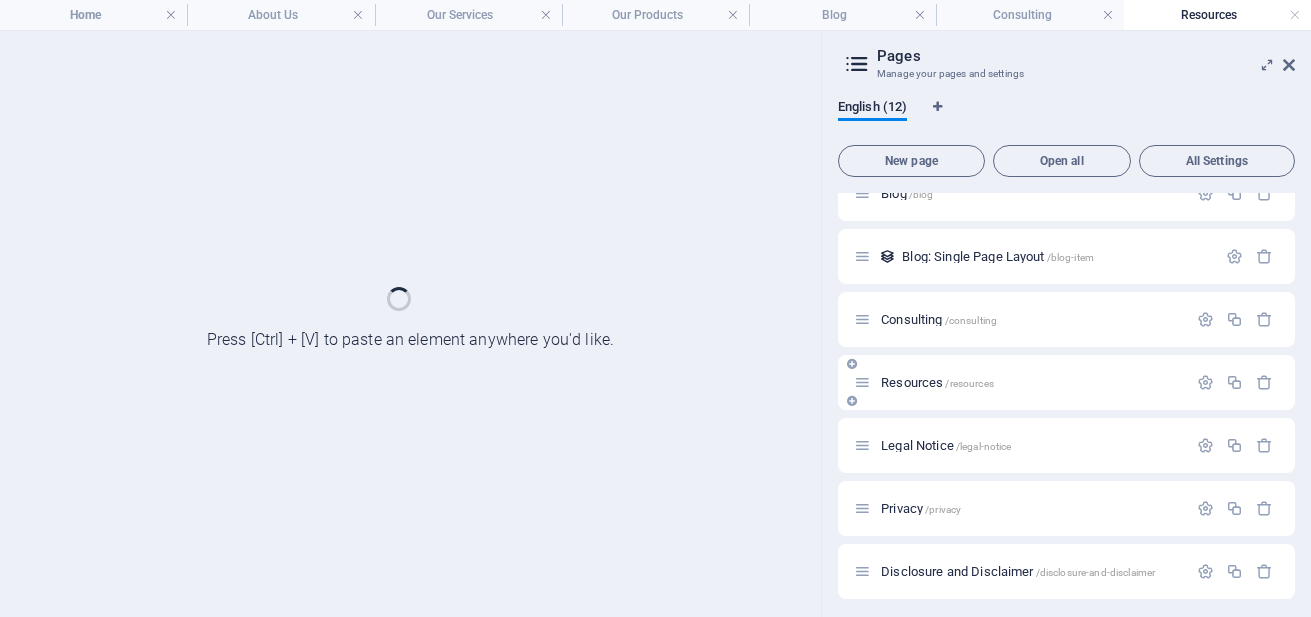 click on "Legal Notice /legal-notice" at bounding box center [1020, 445] 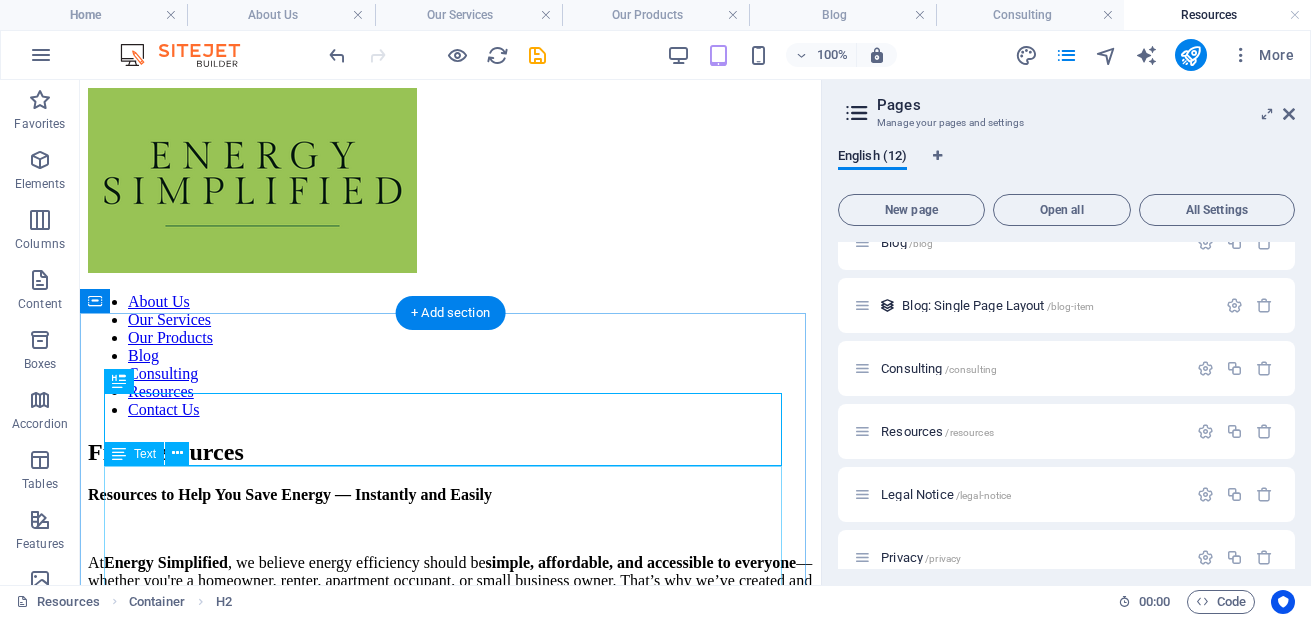 scroll, scrollTop: 0, scrollLeft: 0, axis: both 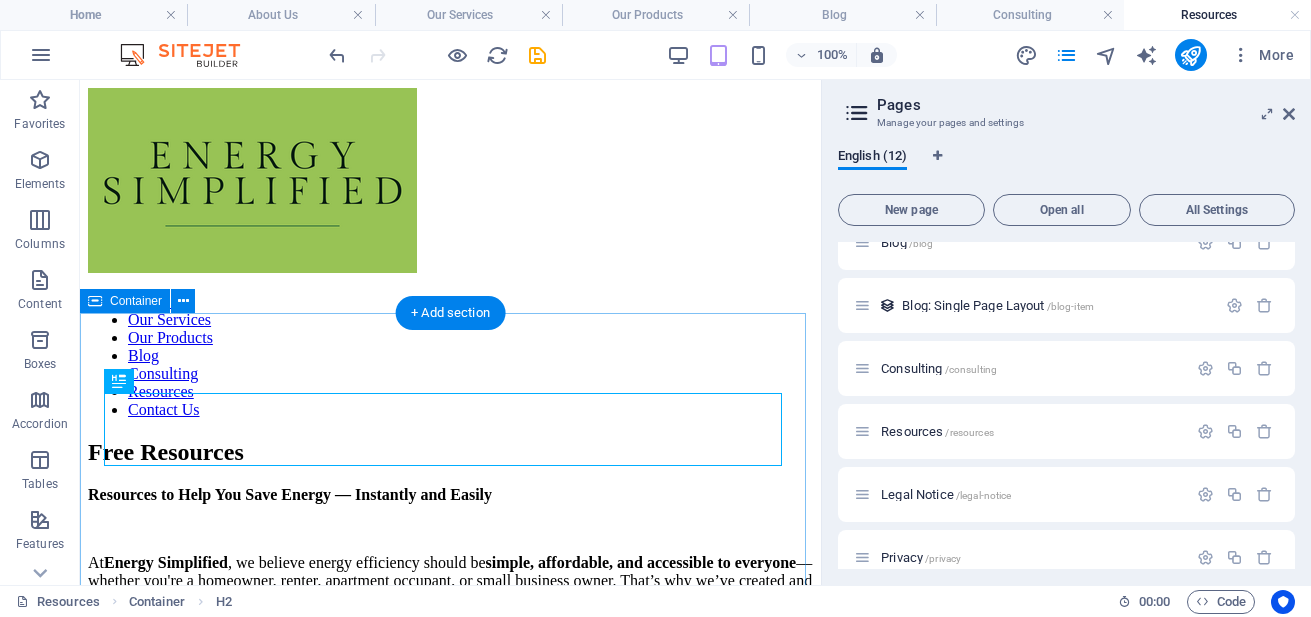 click on "Free Resources Resources to Help You Save Energy — Instantly and Easily At  Energy Simplified , we believe energy efficiency should be  simple, affordable, and accessible to everyone —whether you're a homeowner, renter, apartment occupant, or small business owner. That’s why we’ve created and curated this collection of helpful tools and public resources you can start using today to lower your energy use and monthly utility bills. From thermostat setup guides to rebate finders and seasonal tips, our  free resources  are designed to give you fast, practical results—without needing an appointment or spending a dime. What You'll Find Here: Smart thermostat manuals  (Nest, Ecobee, Honeywell, and more) DIY audit checklists  and home walkthrough tools Rebate and incentive search links  by location and utility Public guides  from trusted agencies like DOE and ENERGY STAR® Seasonal preparation tips  to help reduce bills in summer and winter These tools are handpicked to give you  immediate ways to save ," at bounding box center [450, 835] 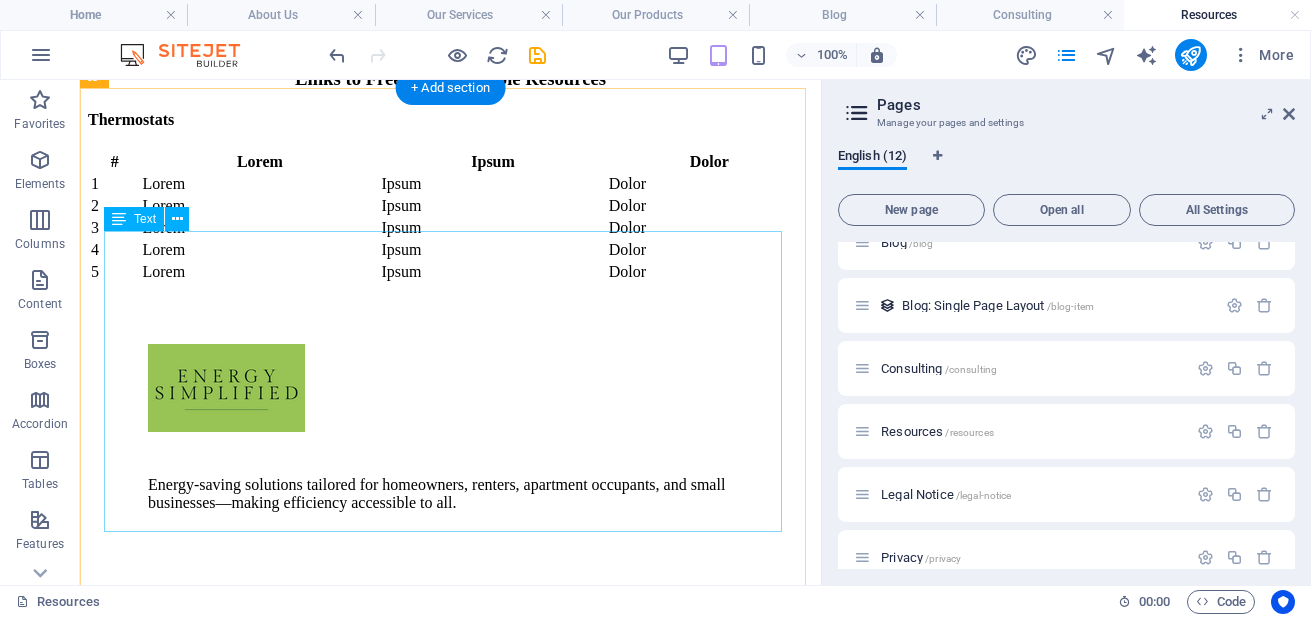 scroll, scrollTop: 1184, scrollLeft: 0, axis: vertical 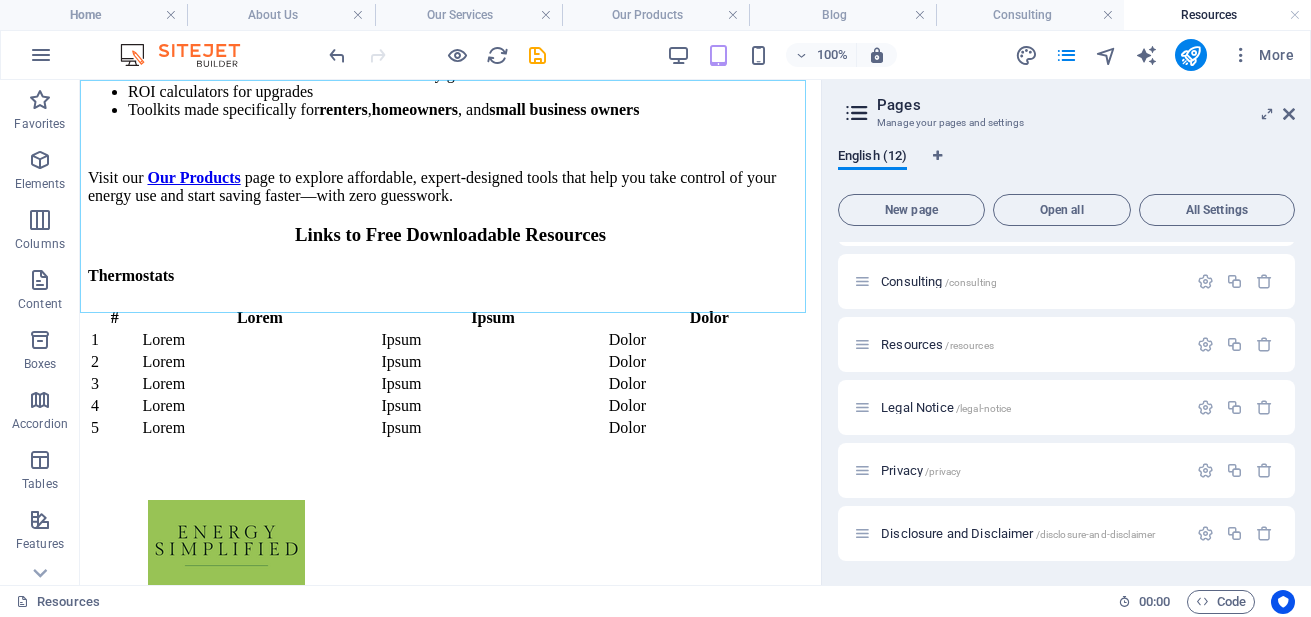 click at bounding box center [450, -939] 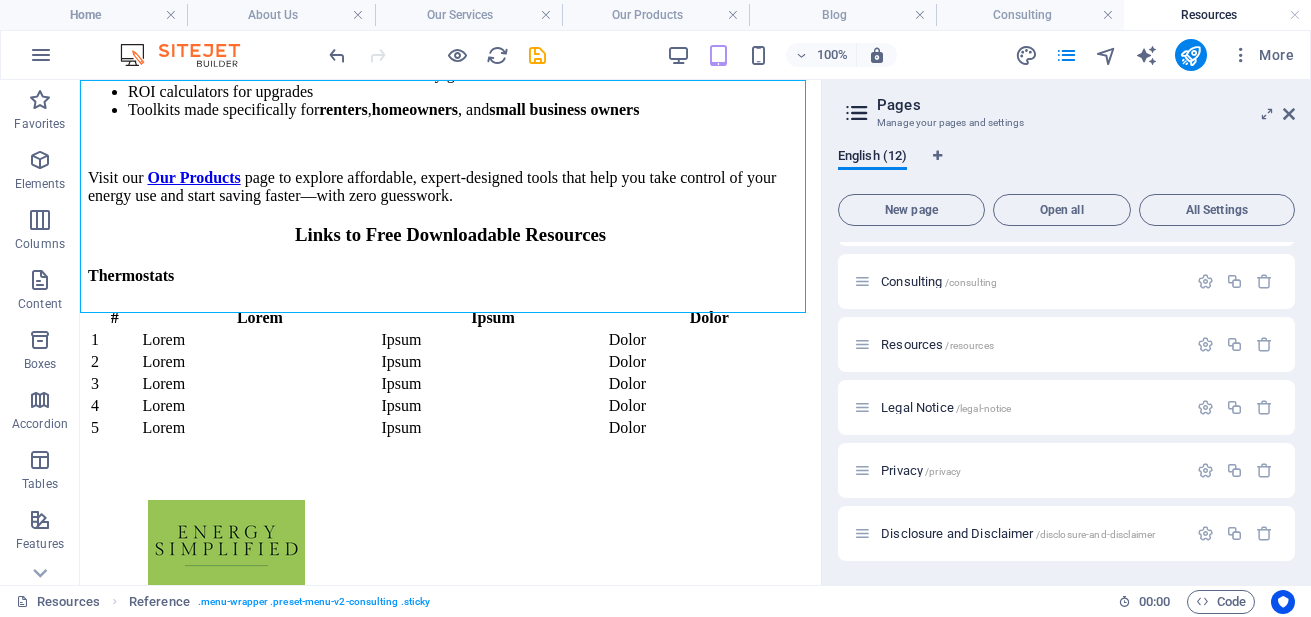 click at bounding box center (450, -939) 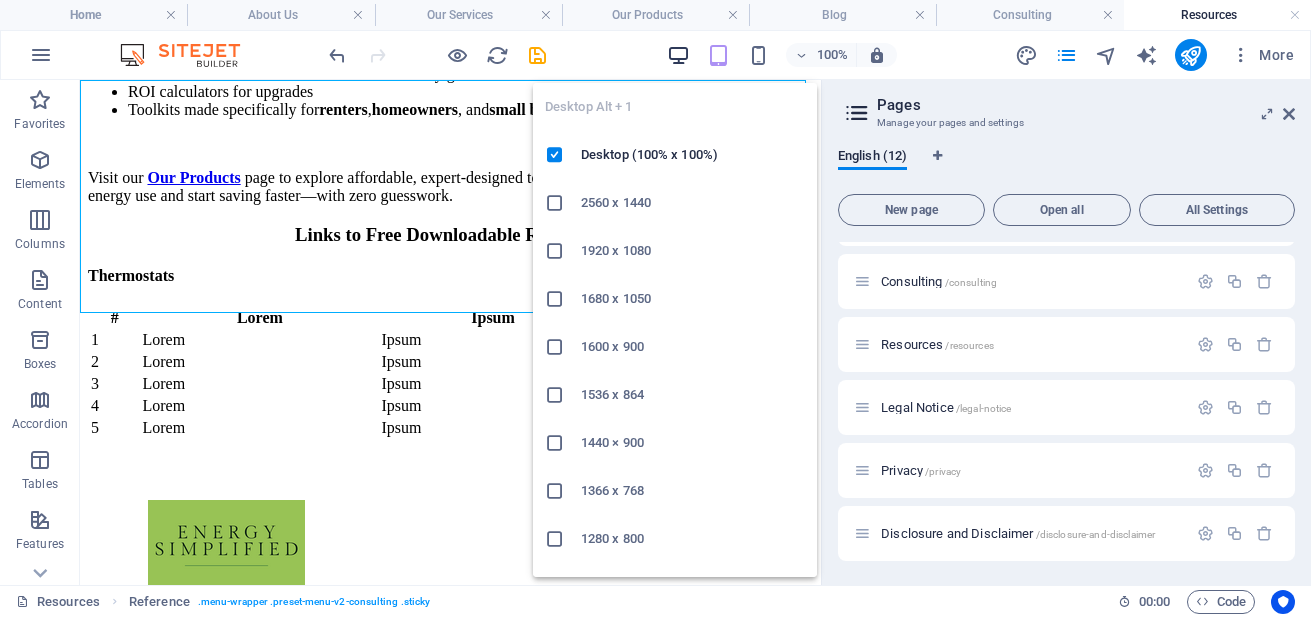 click at bounding box center (678, 55) 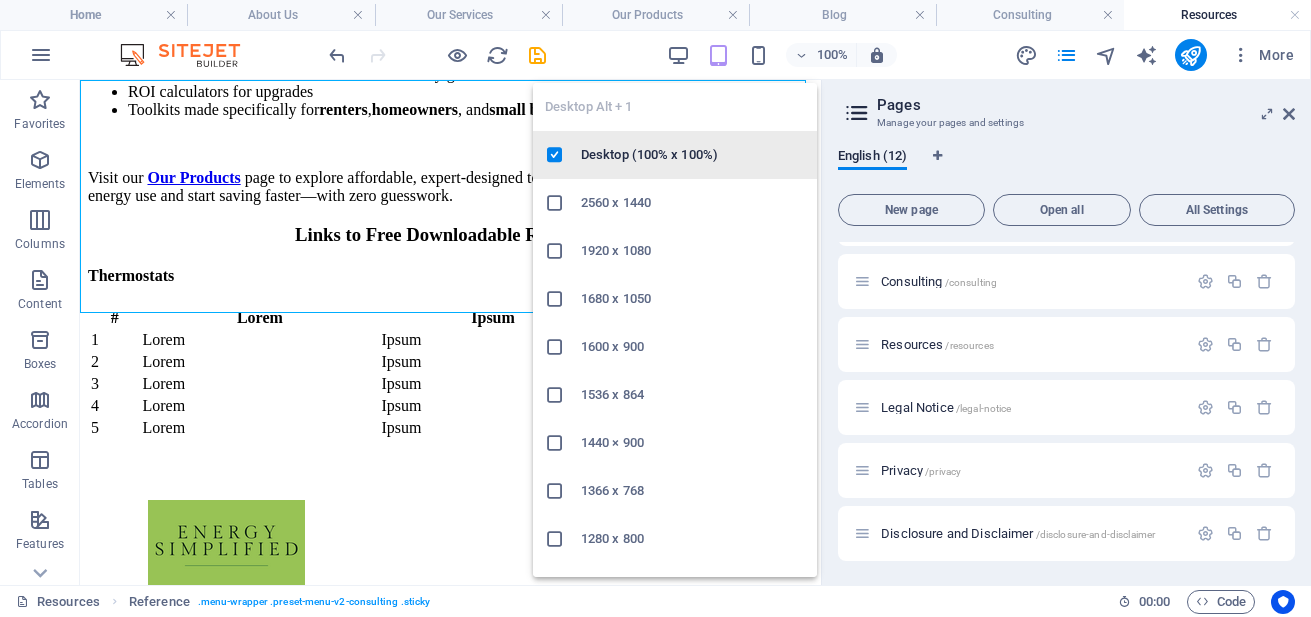 click on "Desktop (100% x 100%)" at bounding box center (693, 155) 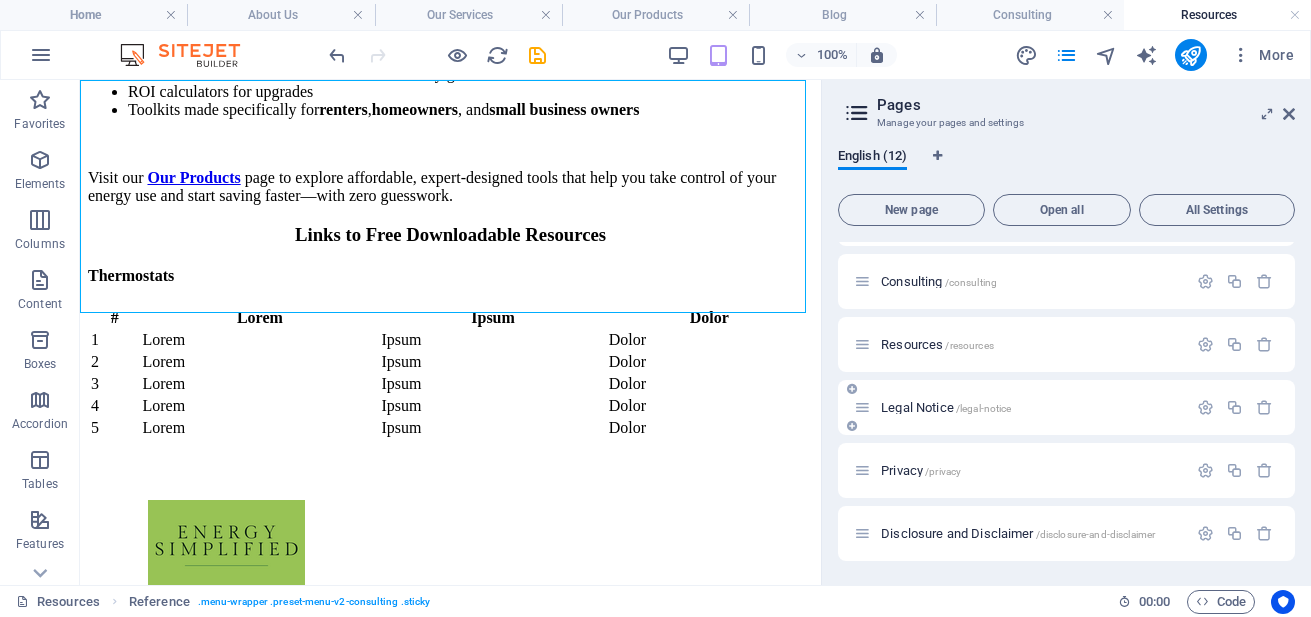 click on "Legal Notice /legal-notice" at bounding box center [946, 407] 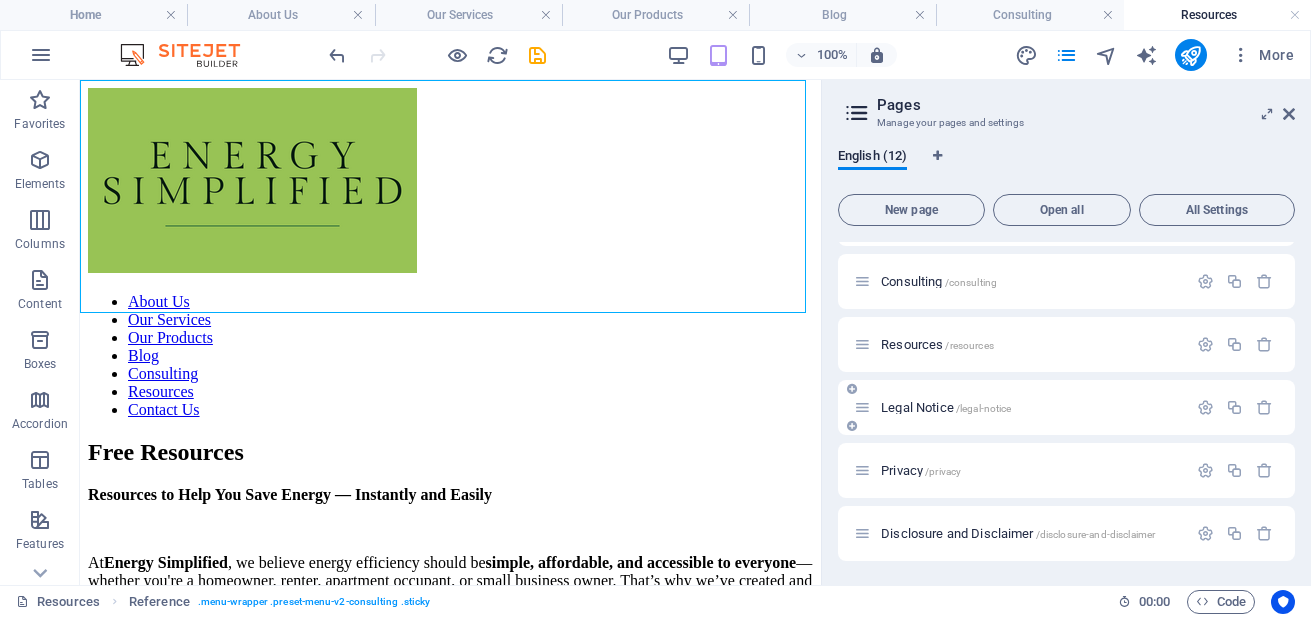 scroll, scrollTop: 348, scrollLeft: 0, axis: vertical 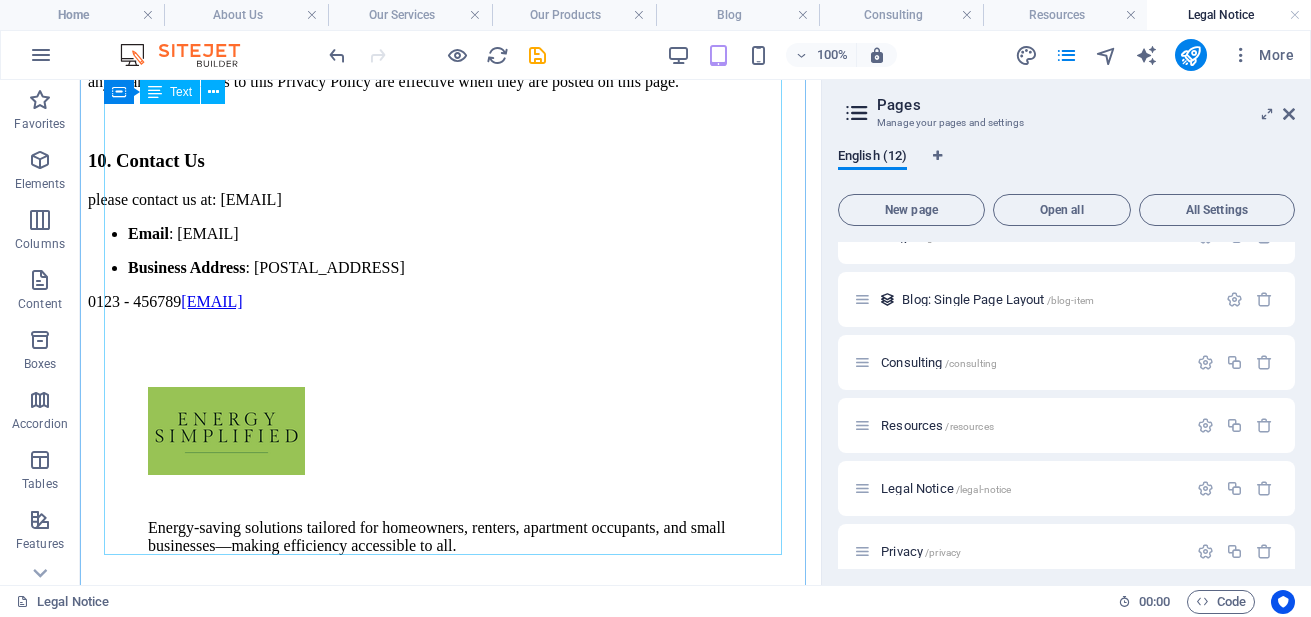 click on "Effective Date : [DATE] At Energy Simplified  ("we," "our," "us"), your privacy is important to us. This Privacy Policy outlines how we collect, use, and protect your personal information when you visit our website [DOMAIN]  (the "Site"). By using the Site, you agree to the collection and use of your information in accordance with this policy. 1. Information We Collect We collect various types of information in order to provide and improve our services to you: Personal Data Personal data refers to information that identifies or could be used to identify you. This includes, but is not limited to: Name Email Address Phone Number Payment Information  (if purchasing products or services) Usage Data We may also collect information on how you access and use the Site, such as: IP Address Browser Type Device Type Pages visited Time spent on pages Geolocation  (if applicable) Cookies and Tracking Technologies We use  cookies 2. How We Use Your Information Provide and improve our services Email" at bounding box center (450, -1187) 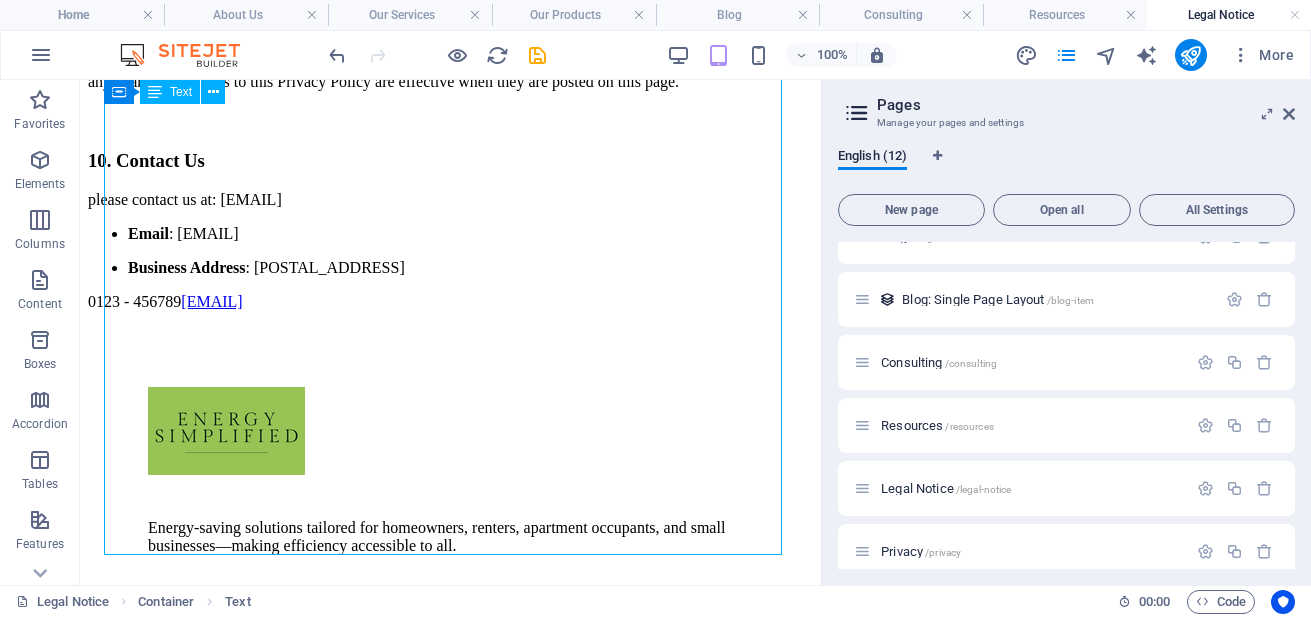 click on "Effective Date : [DATE] At Energy Simplified  ("we," "our," "us"), your privacy is important to us. This Privacy Policy outlines how we collect, use, and protect your personal information when you visit our website [DOMAIN]  (the "Site"). By using the Site, you agree to the collection and use of your information in accordance with this policy. 1. Information We Collect We collect various types of information in order to provide and improve our services to you: Personal Data Personal data refers to information that identifies or could be used to identify you. This includes, but is not limited to: Name Email Address Phone Number Payment Information  (if purchasing products or services) Usage Data We may also collect information on how you access and use the Site, such as: IP Address Browser Type Device Type Pages visited Time spent on pages Geolocation  (if applicable) Cookies and Tracking Technologies We use  cookies 2. How We Use Your Information Provide and improve our services Email" at bounding box center (450, -1187) 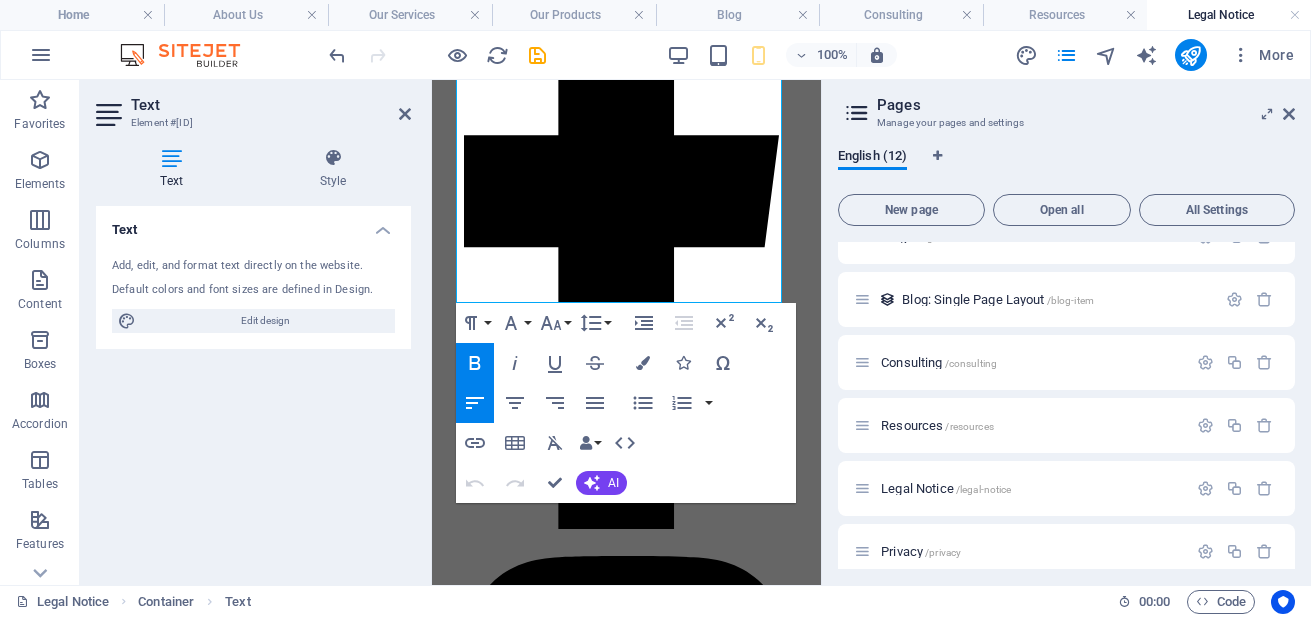 scroll, scrollTop: 4752, scrollLeft: 0, axis: vertical 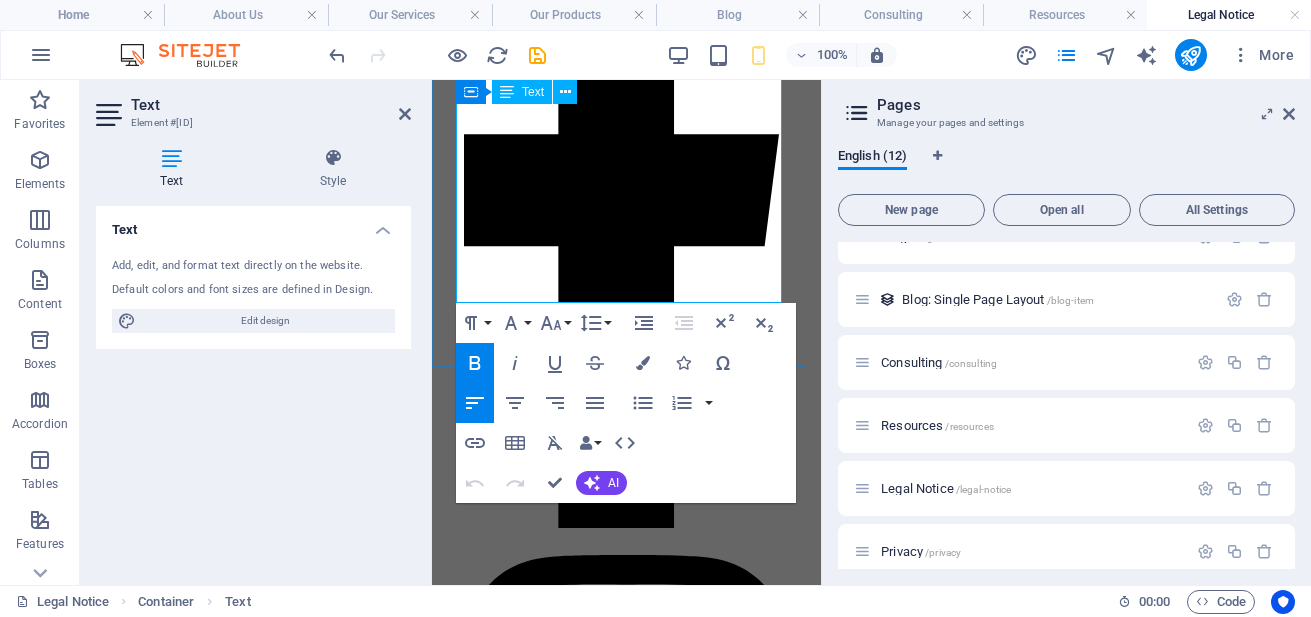 click on "0123 - 456789" at bounding box center [486, -566] 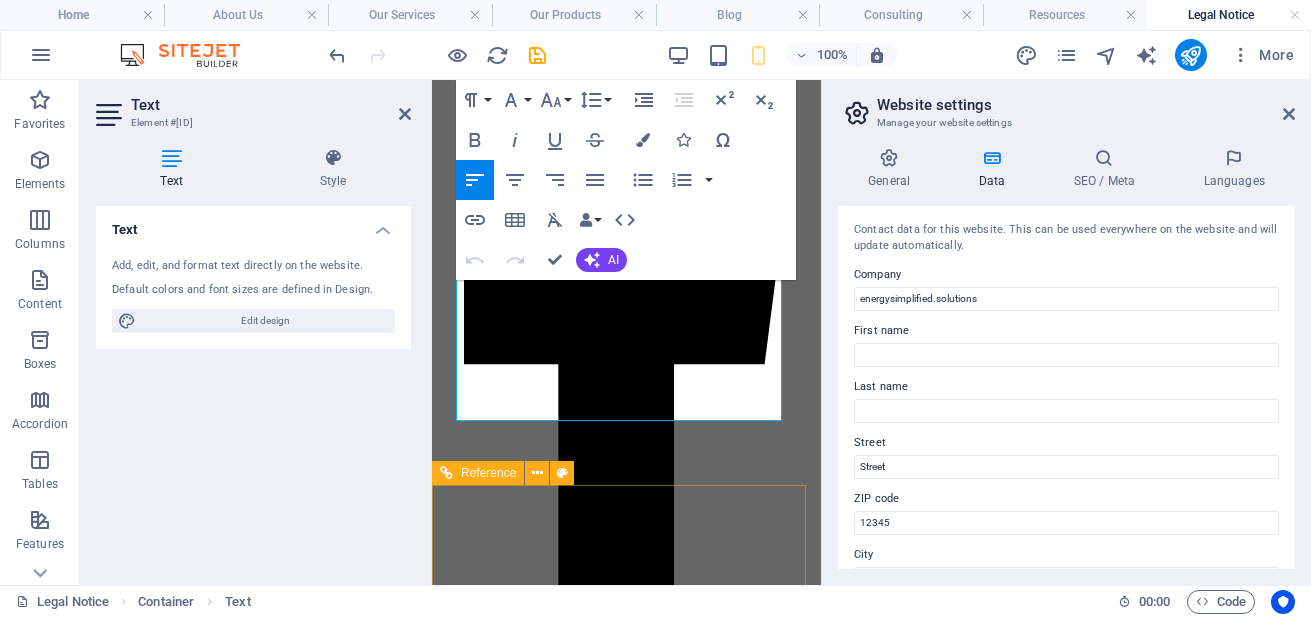 scroll, scrollTop: 4635, scrollLeft: 0, axis: vertical 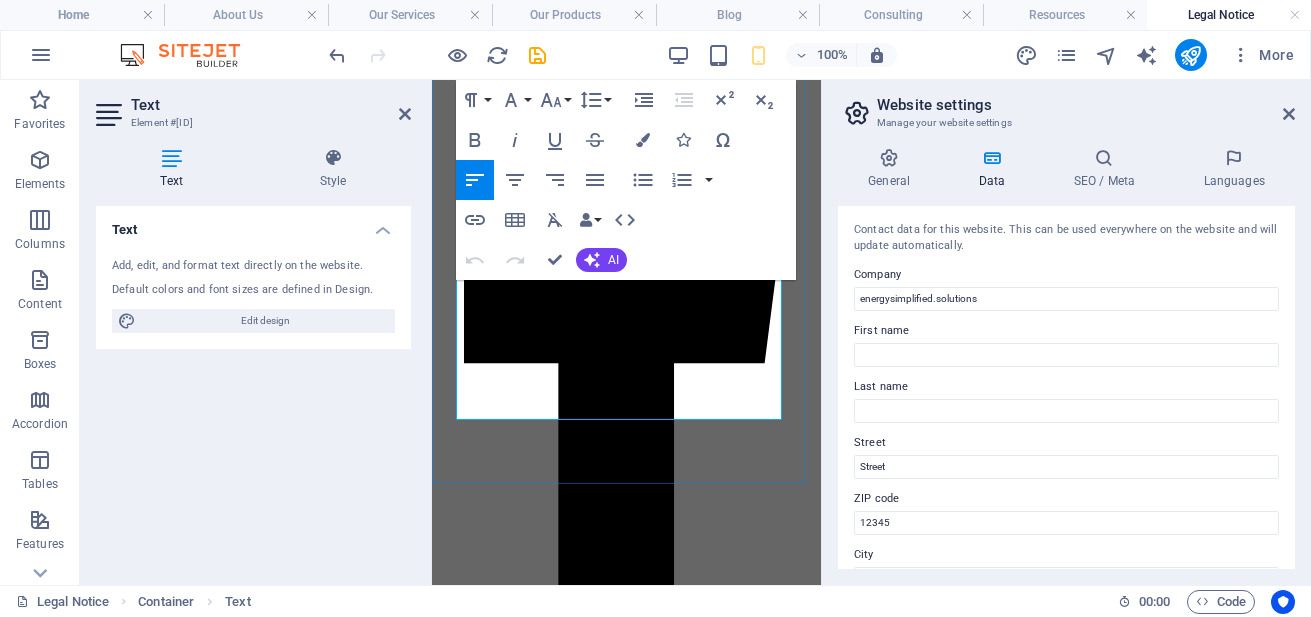 click on "[PHONE] [EMAIL]" at bounding box center [626, -448] 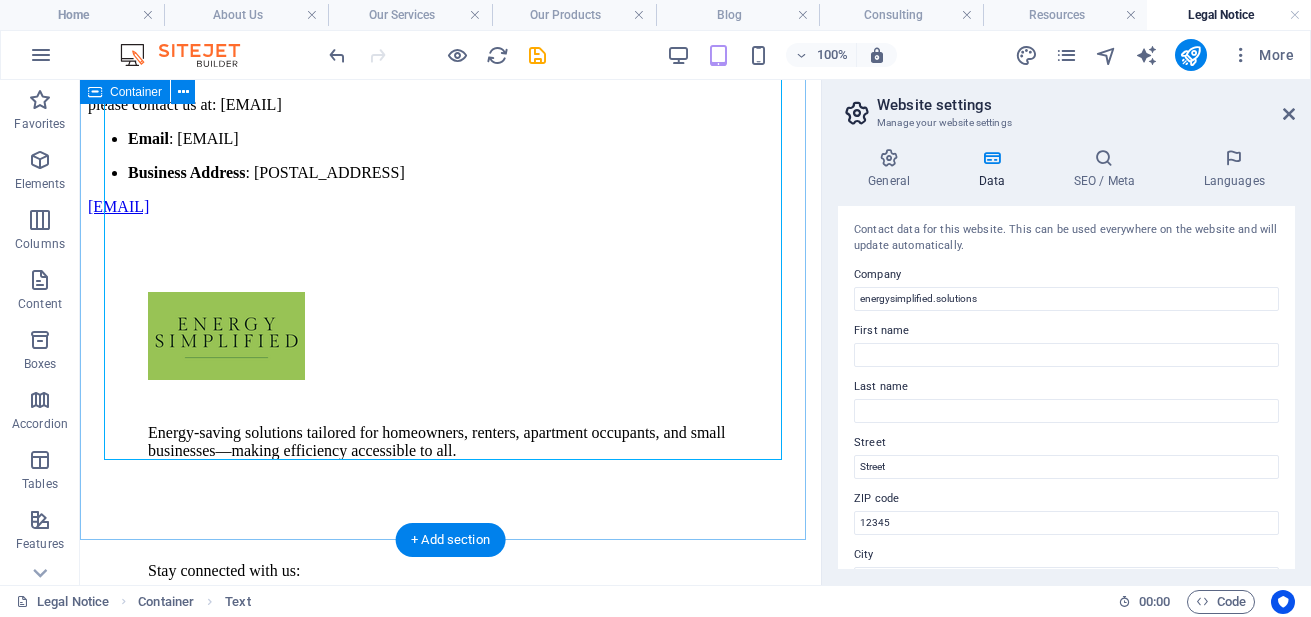 scroll, scrollTop: 3320, scrollLeft: 0, axis: vertical 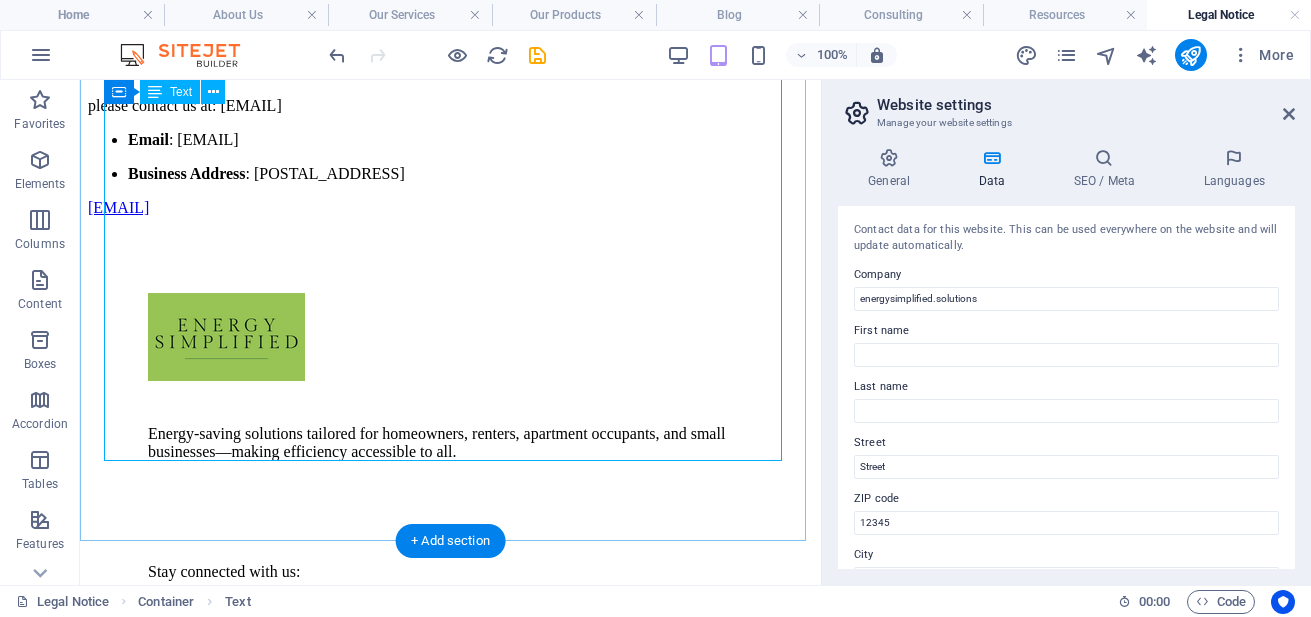 click on "Effective Date : [DATE] At Energy Simplified  ("we," "our," "us"), your privacy is important to us. This Privacy Policy outlines how we collect, use, and protect your personal information when you visit our website [DOMAIN]  (the "Site"). By using the Site, you agree to the collection and use of your information in accordance with this policy. 1. Information We Collect We collect various types of information in order to provide and improve our services to you: Personal Data Personal data refers to information that identifies or could be used to identify you. This includes, but is not limited to: Name Email Address Phone Number Payment Information  (if purchasing products or services) Usage Data We may also collect information on how you access and use the Site, such as: IP Address Browser Type Device Type Pages visited Time spent on pages Geolocation  (if applicable) Cookies and Tracking Technologies We use  cookies 2. How We Use Your Information Provide and improve our services Email" at bounding box center [450, -1281] 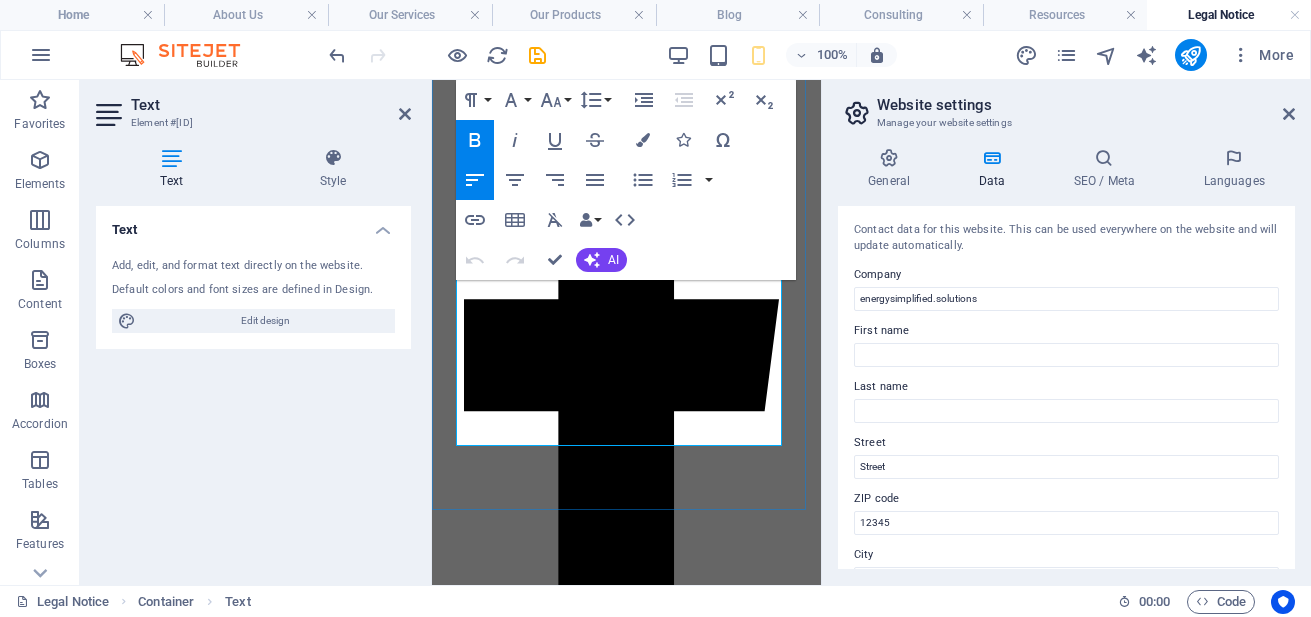 scroll, scrollTop: 4587, scrollLeft: 0, axis: vertical 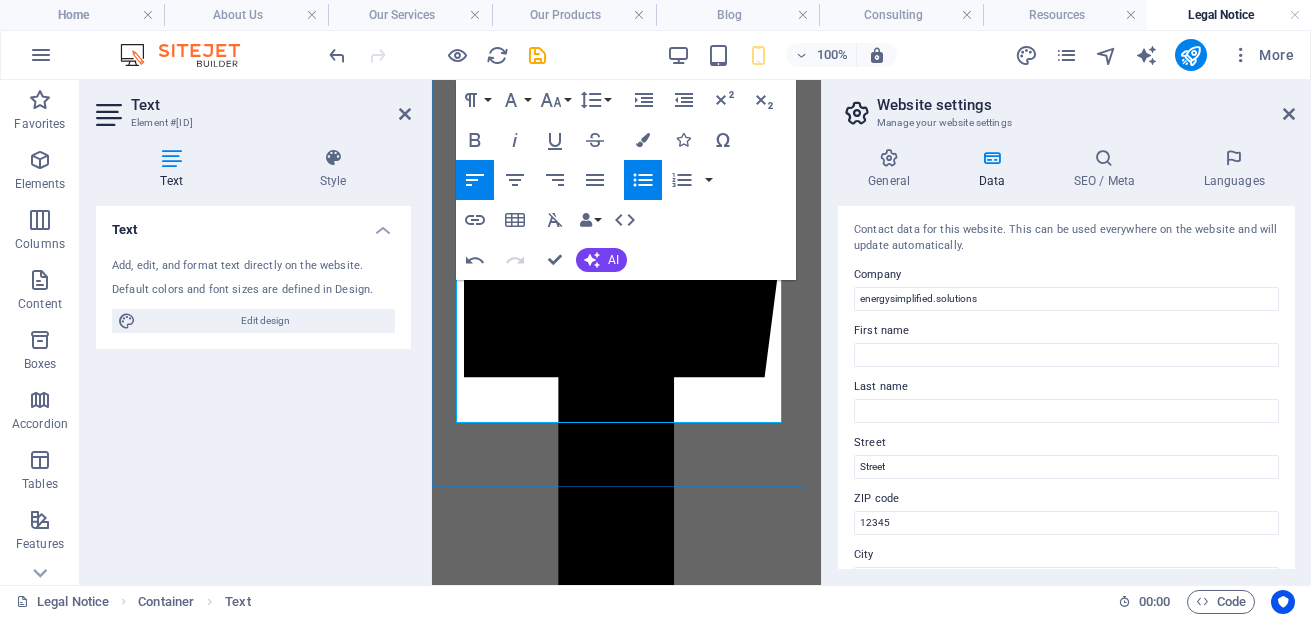 click on "Business Address : [NUMBER] [STREET], [CITY], [STATE] [ZIP]" at bounding box center [646, -434] 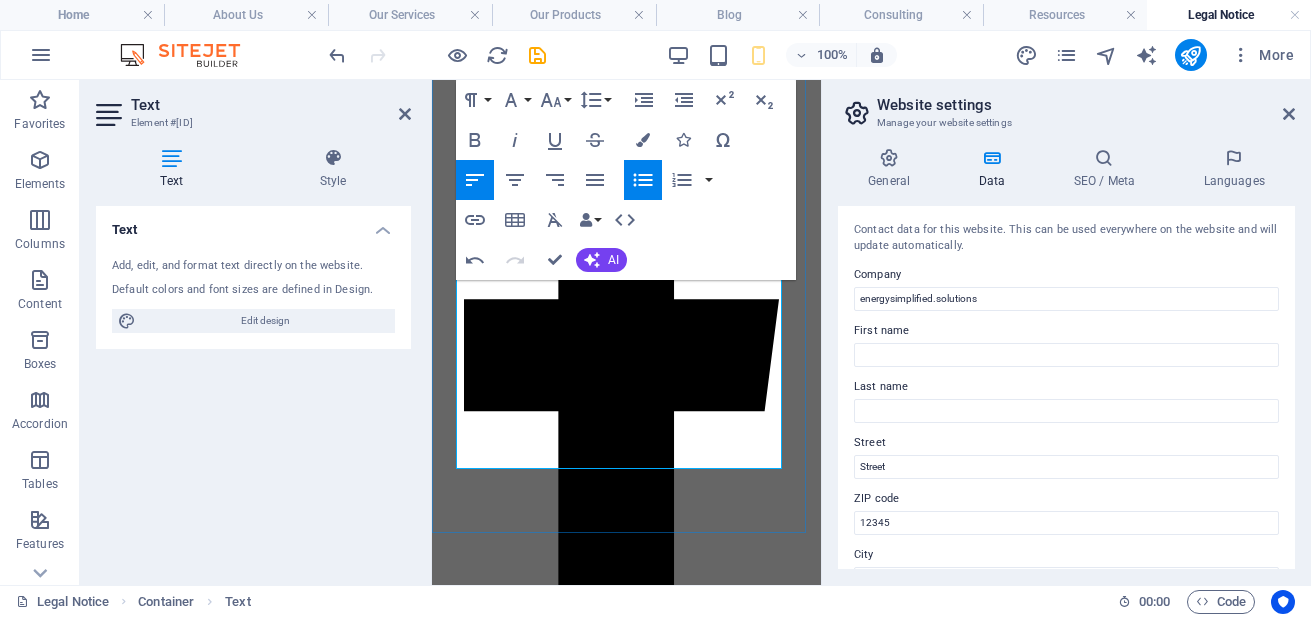 click on ": [POSTAL_ADDRESS]" at bounding box center [646, -400] 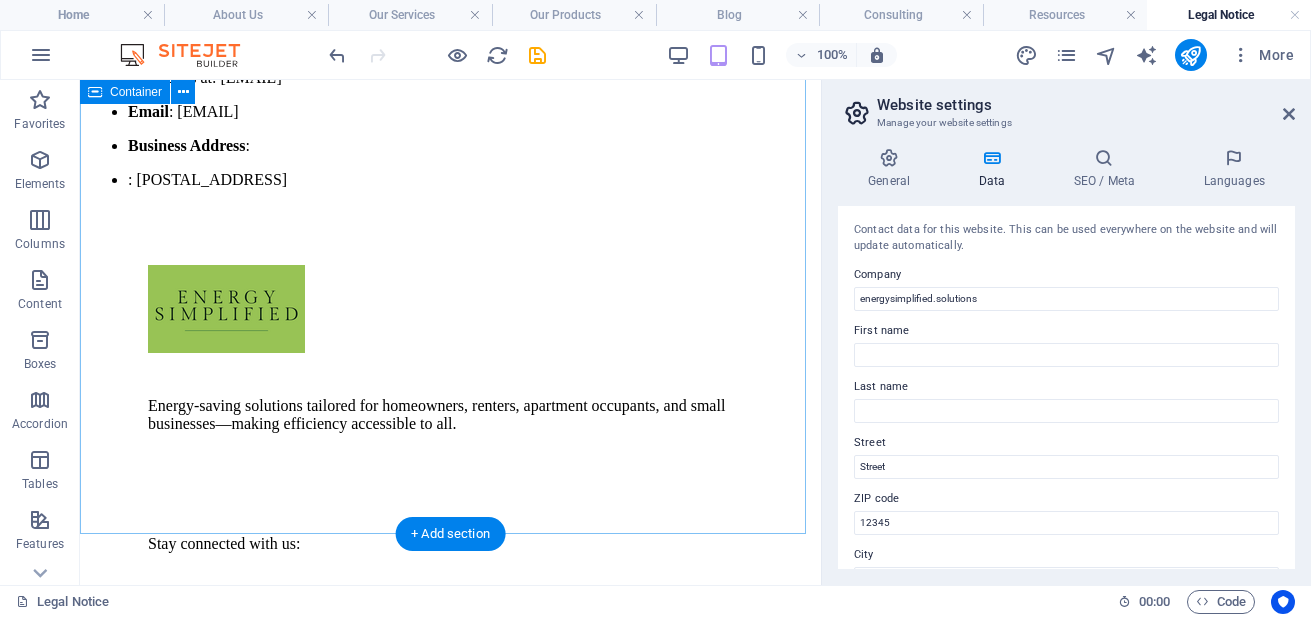 scroll, scrollTop: 3351, scrollLeft: 0, axis: vertical 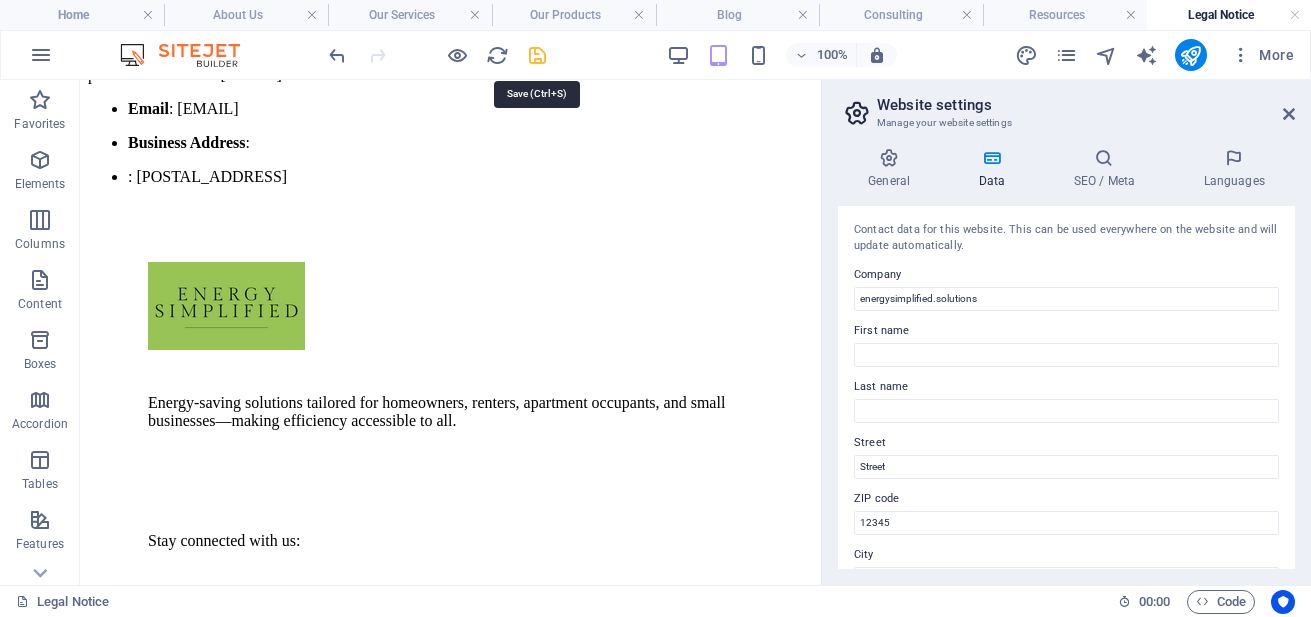 click at bounding box center (537, 55) 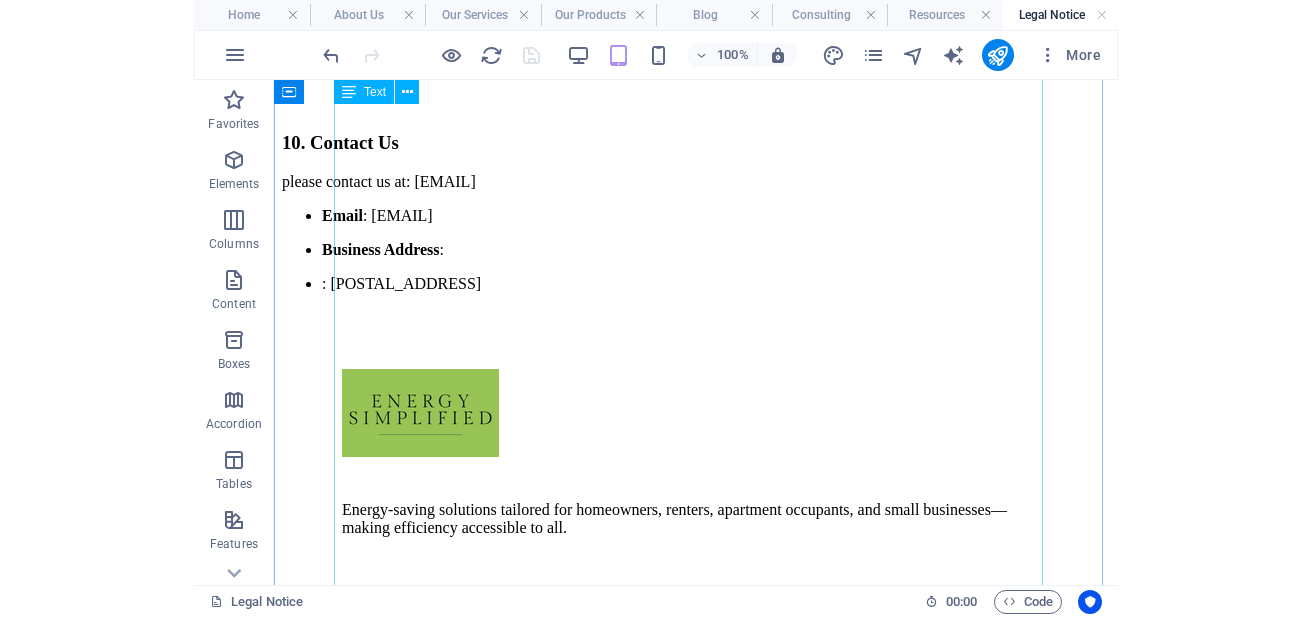 scroll, scrollTop: 3119, scrollLeft: 0, axis: vertical 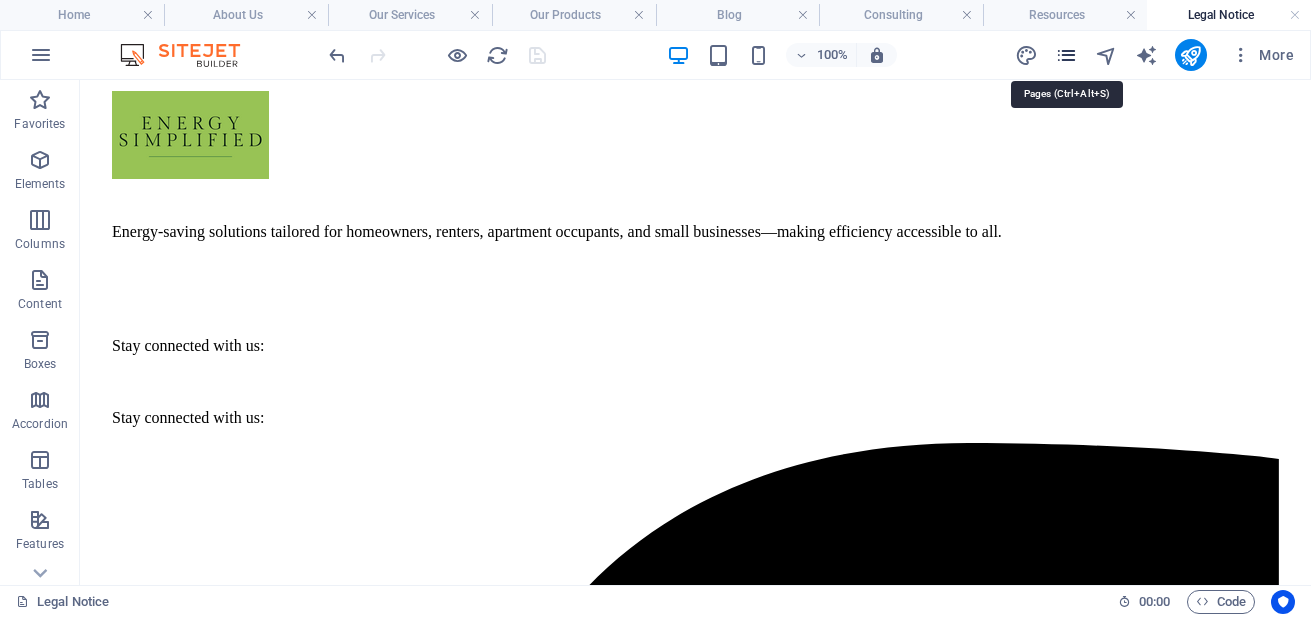 click at bounding box center [1066, 55] 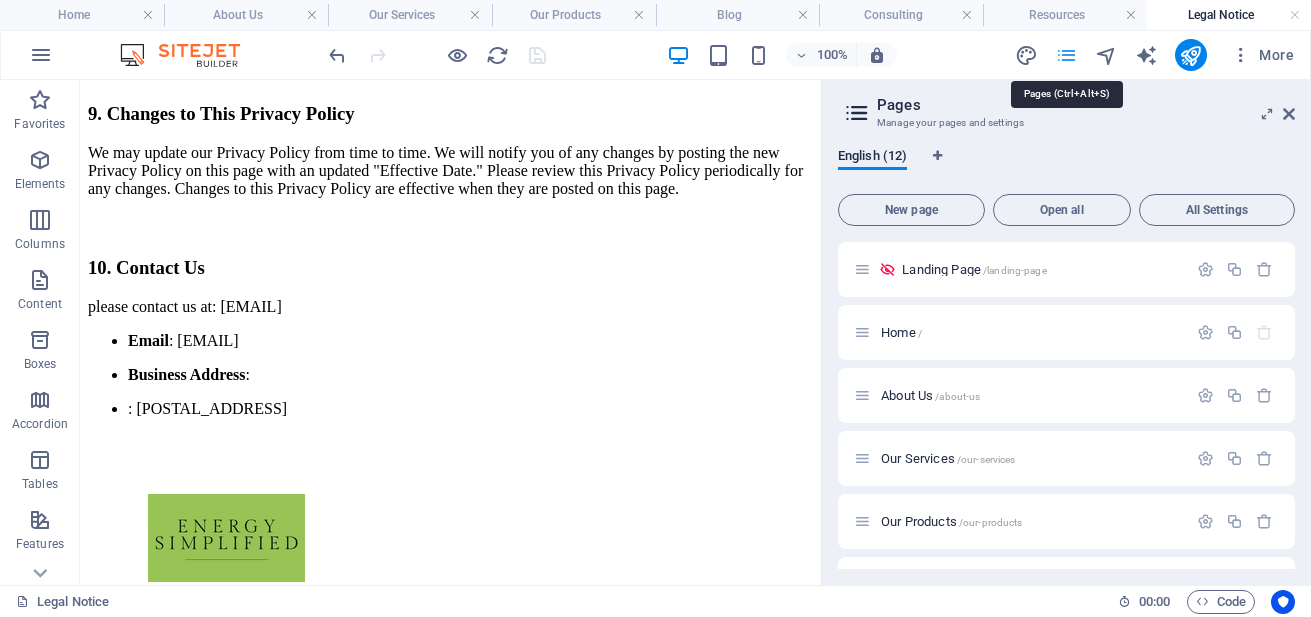 scroll, scrollTop: 3115, scrollLeft: 0, axis: vertical 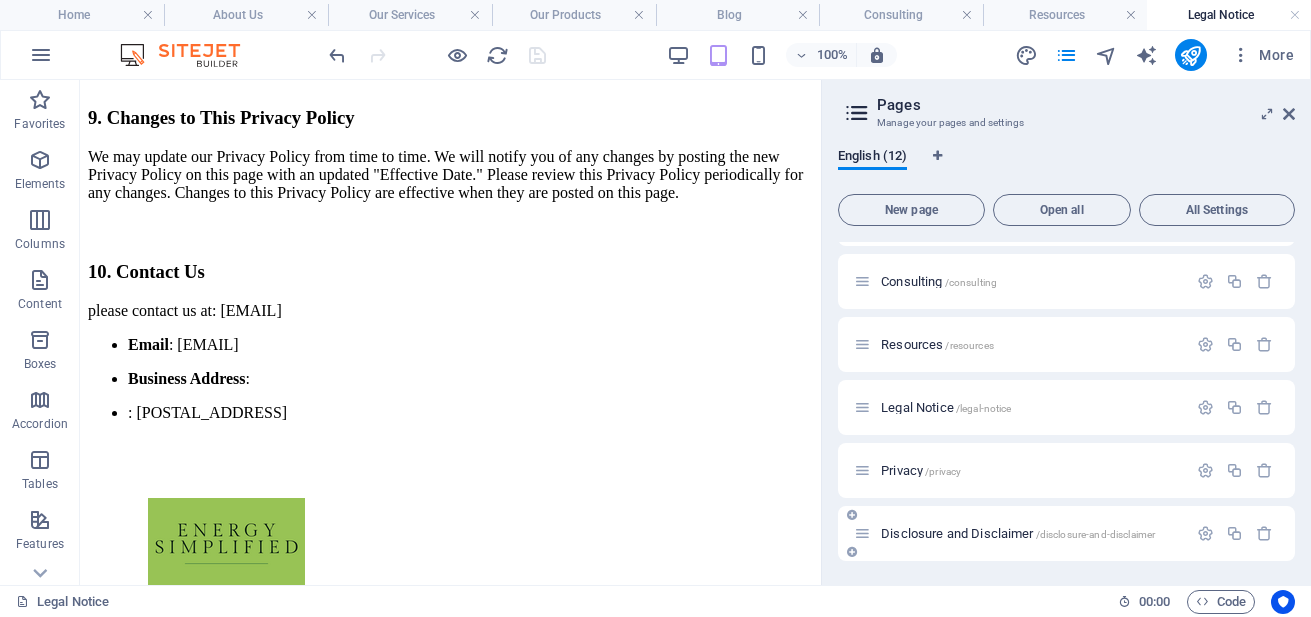 click on "Disclosure and Disclaimer /disclosure-and-disclaimer" at bounding box center (1020, 533) 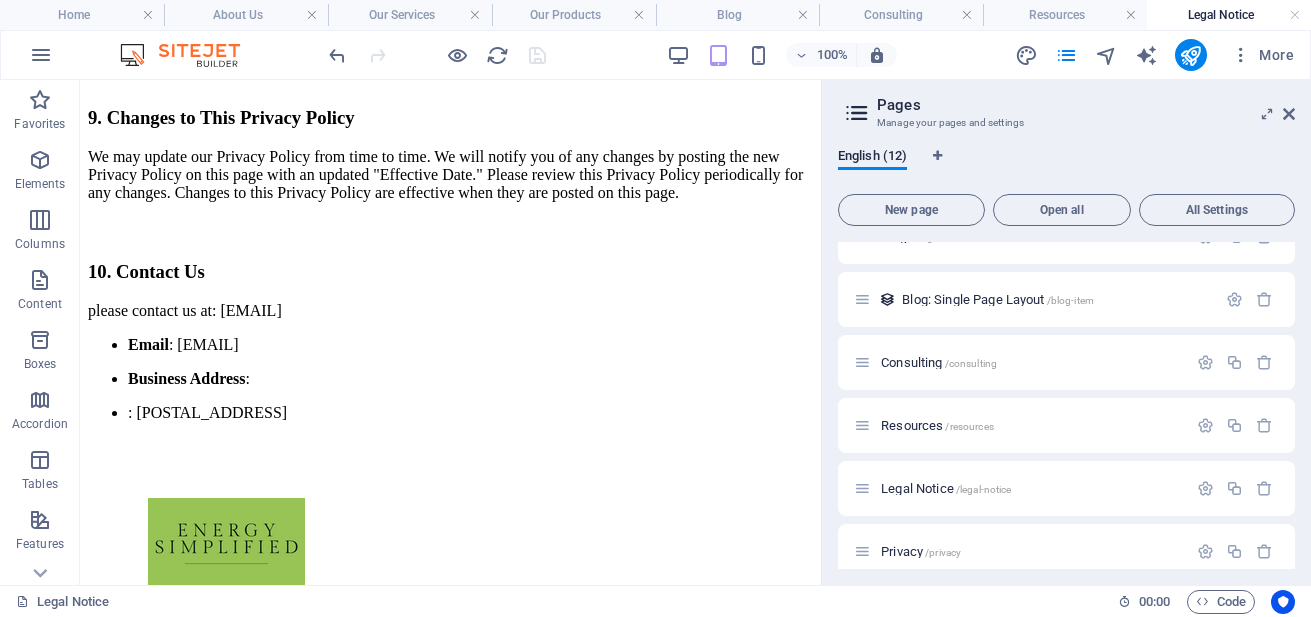 scroll, scrollTop: 0, scrollLeft: 0, axis: both 